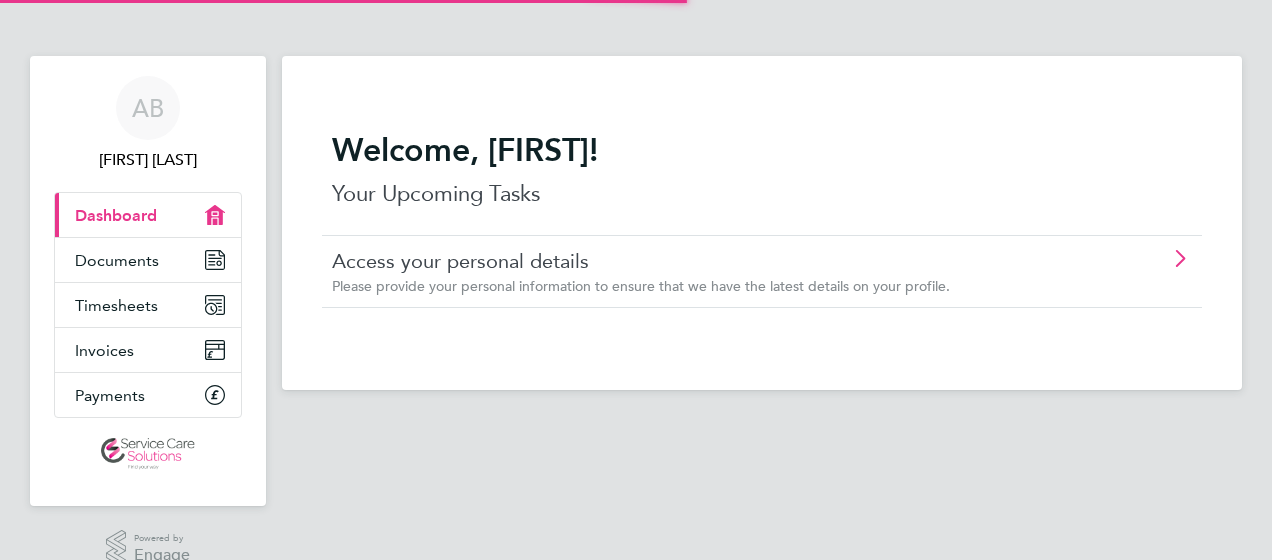 scroll, scrollTop: 0, scrollLeft: 0, axis: both 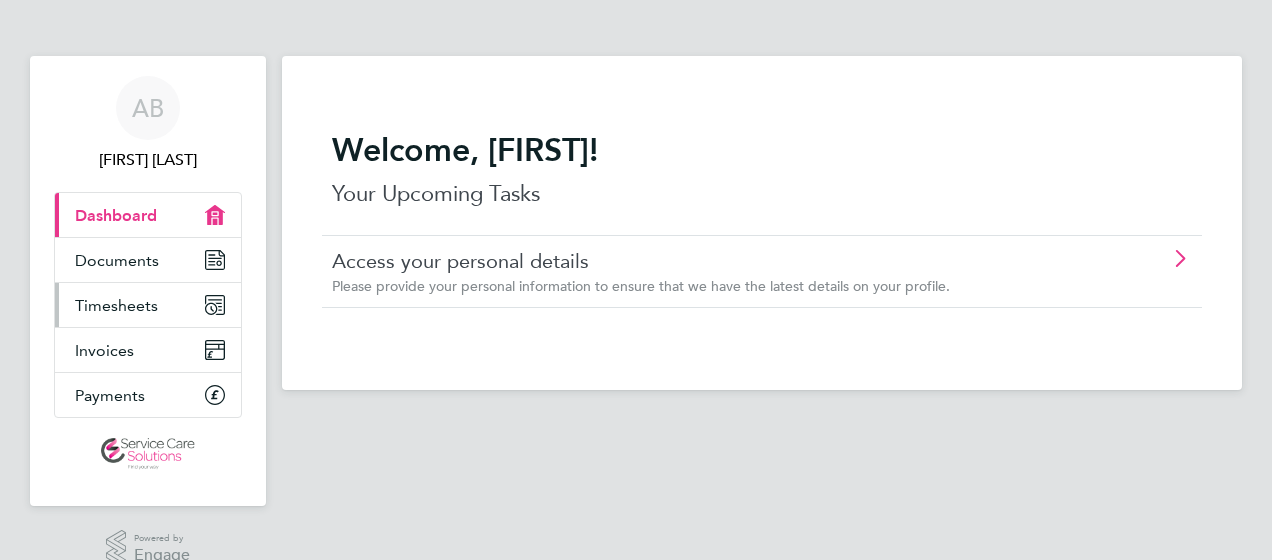 click on "Timesheets" at bounding box center (116, 305) 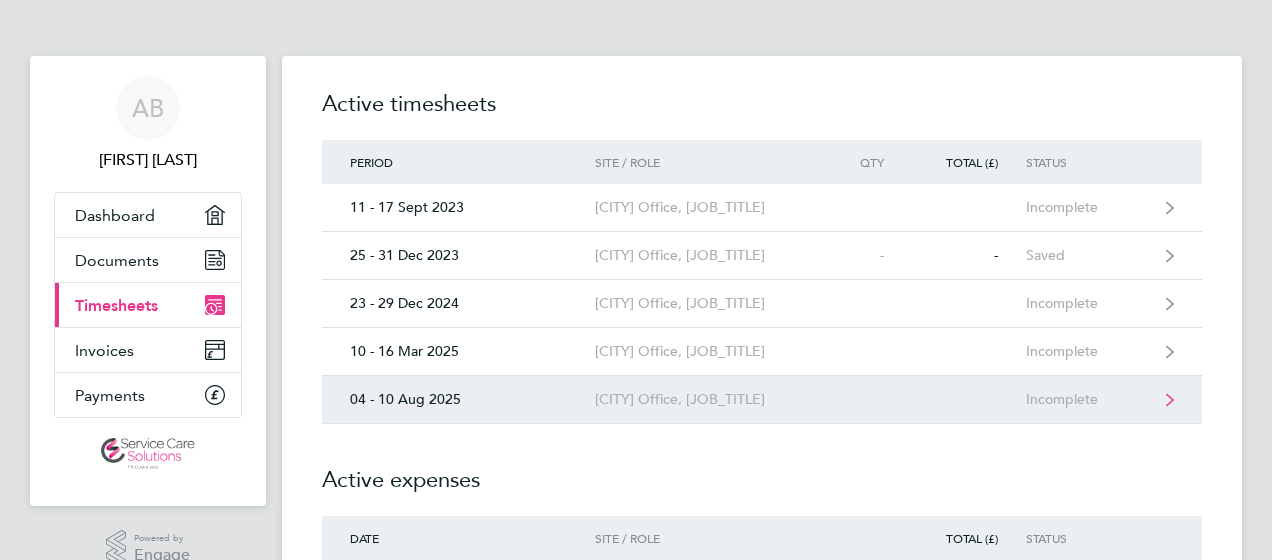 click on "[CITY] Office, [JOB_TITLE]" 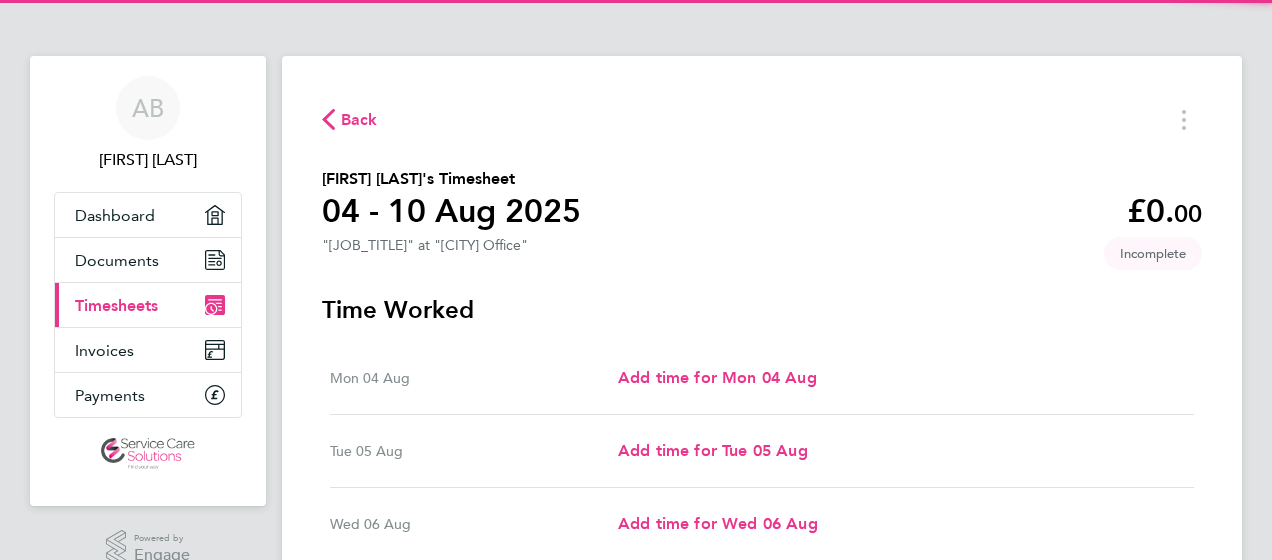 scroll, scrollTop: 100, scrollLeft: 0, axis: vertical 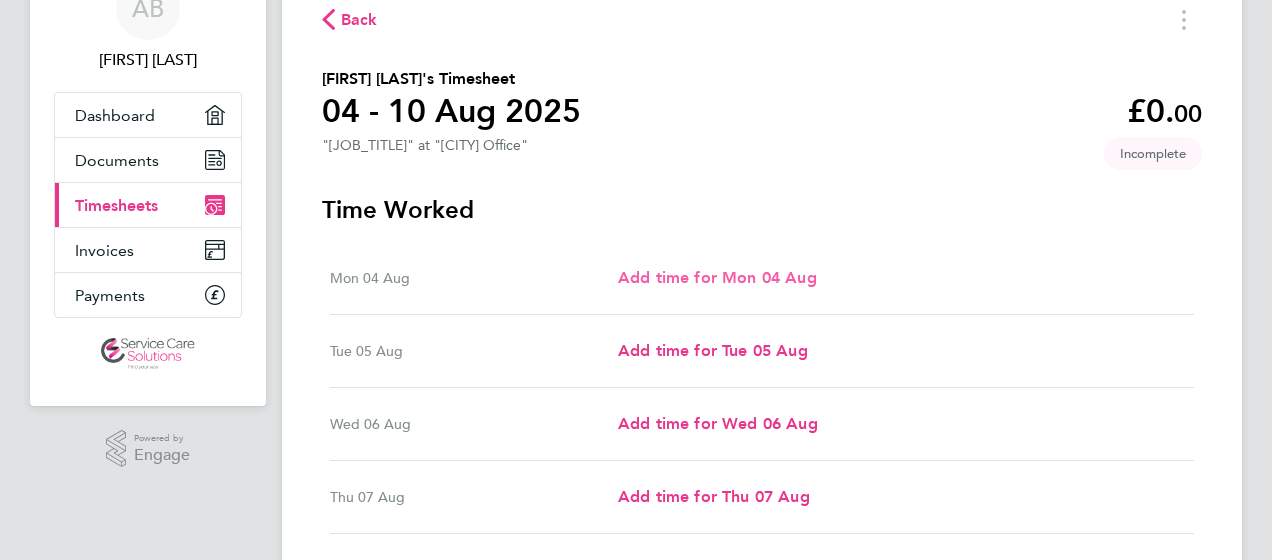 click on "Add time for Mon 04 Aug" at bounding box center [717, 277] 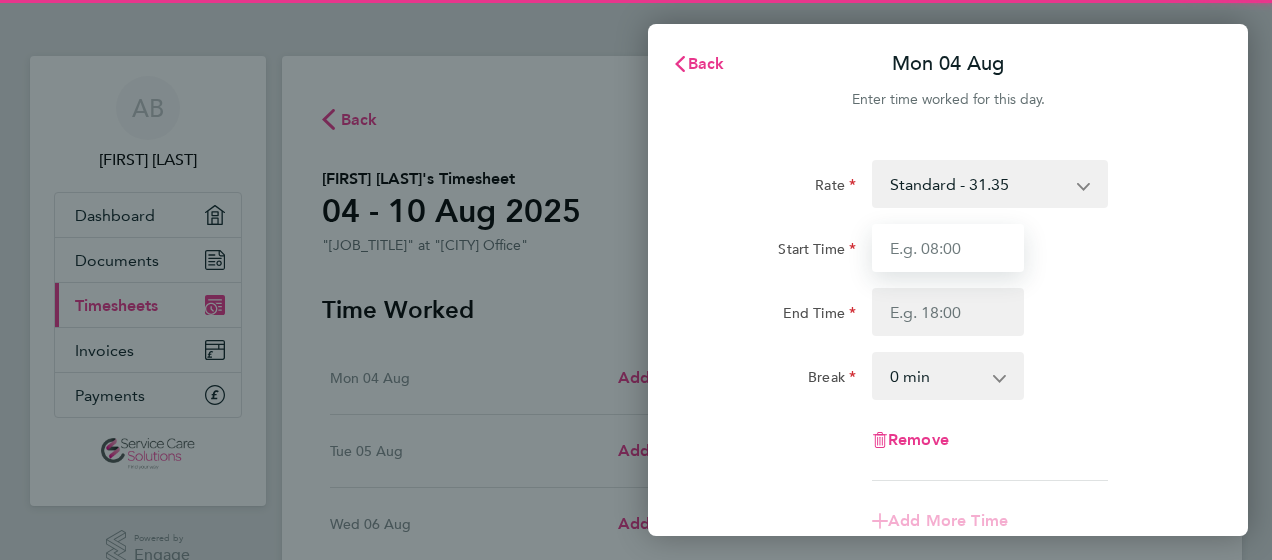 click on "Start Time" at bounding box center [948, 248] 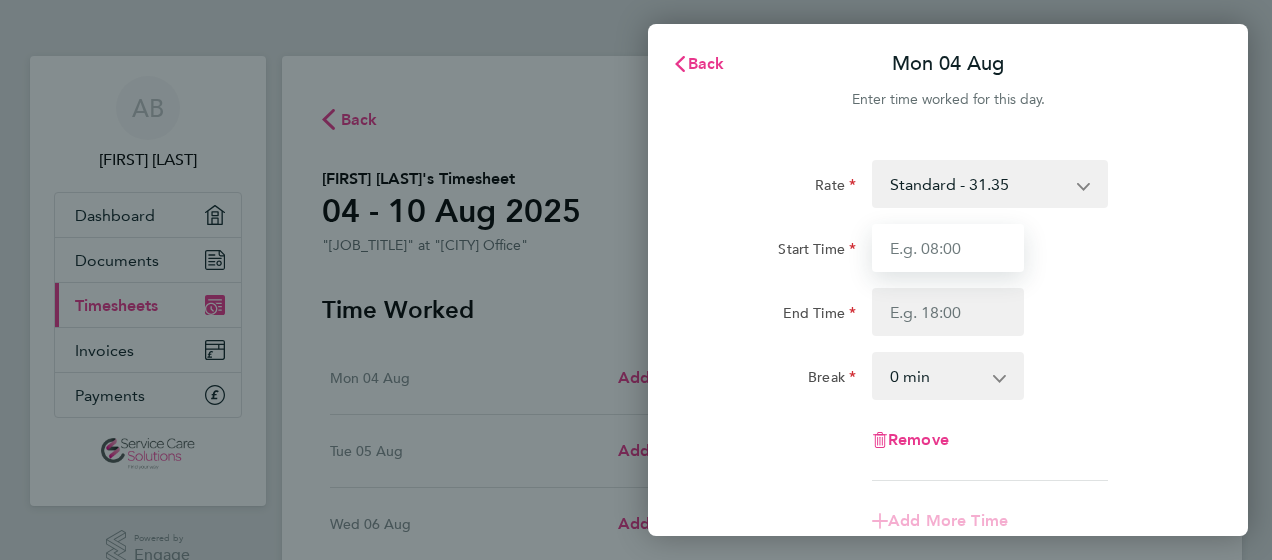 type on "08:00" 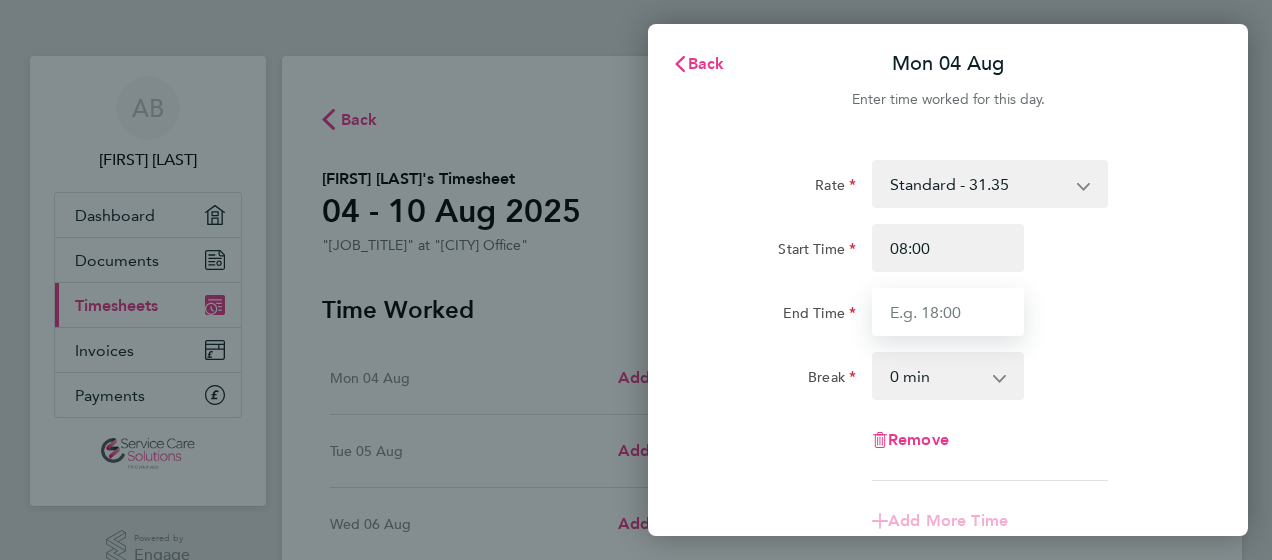 click on "End Time" at bounding box center (948, 312) 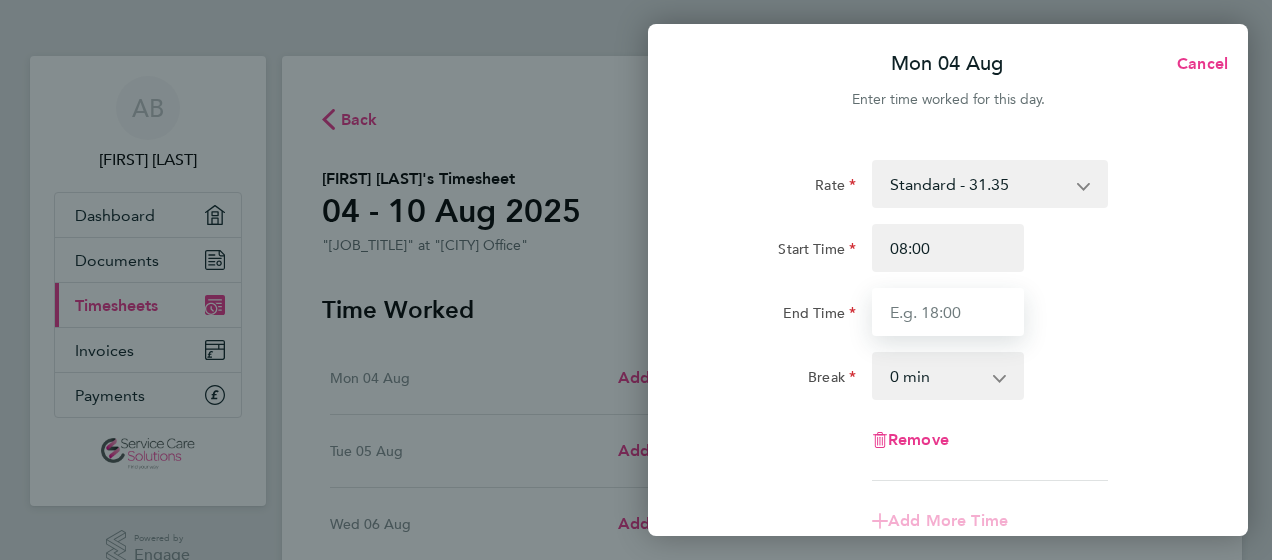 type on "16:00" 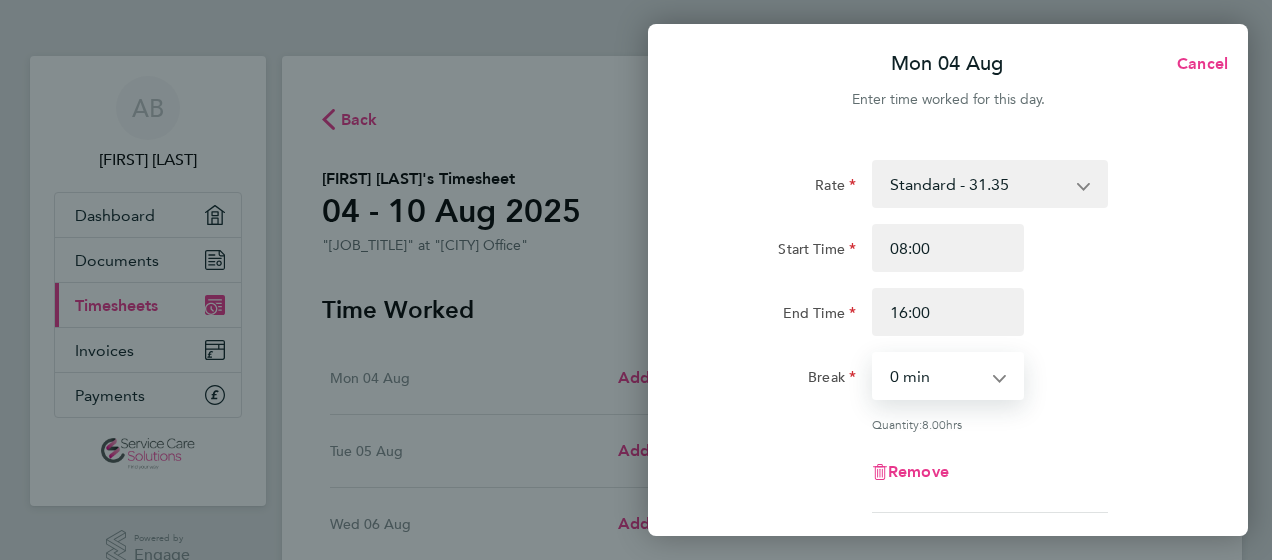 click on "0 min   15 min   30 min   45 min   60 min   75 min   90 min" at bounding box center [936, 376] 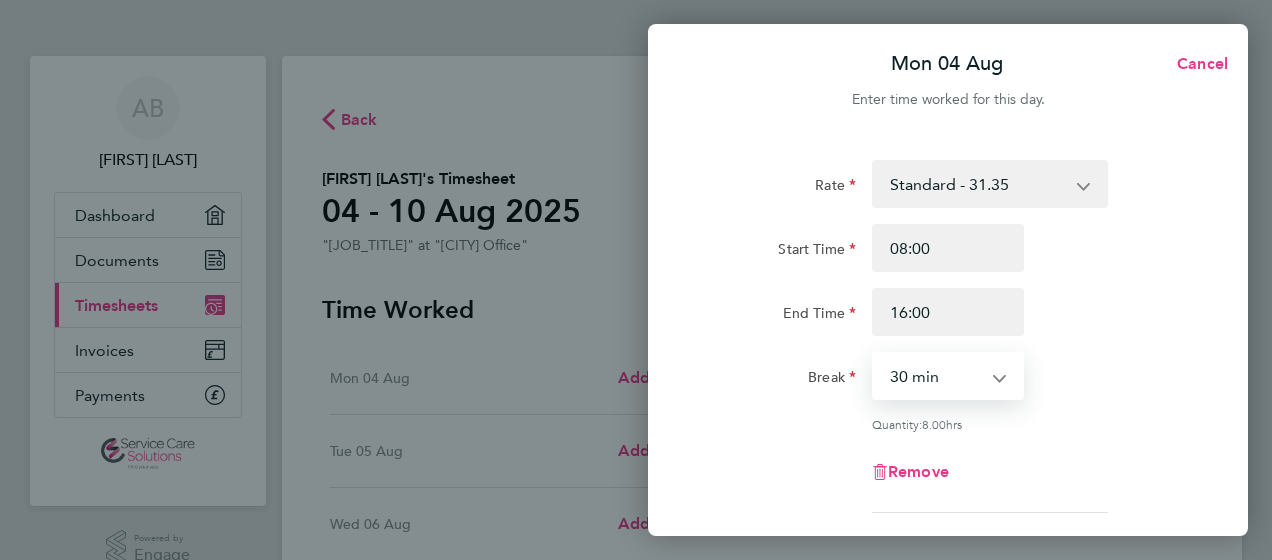 click on "0 min   15 min   30 min   45 min   60 min   75 min   90 min" at bounding box center [936, 376] 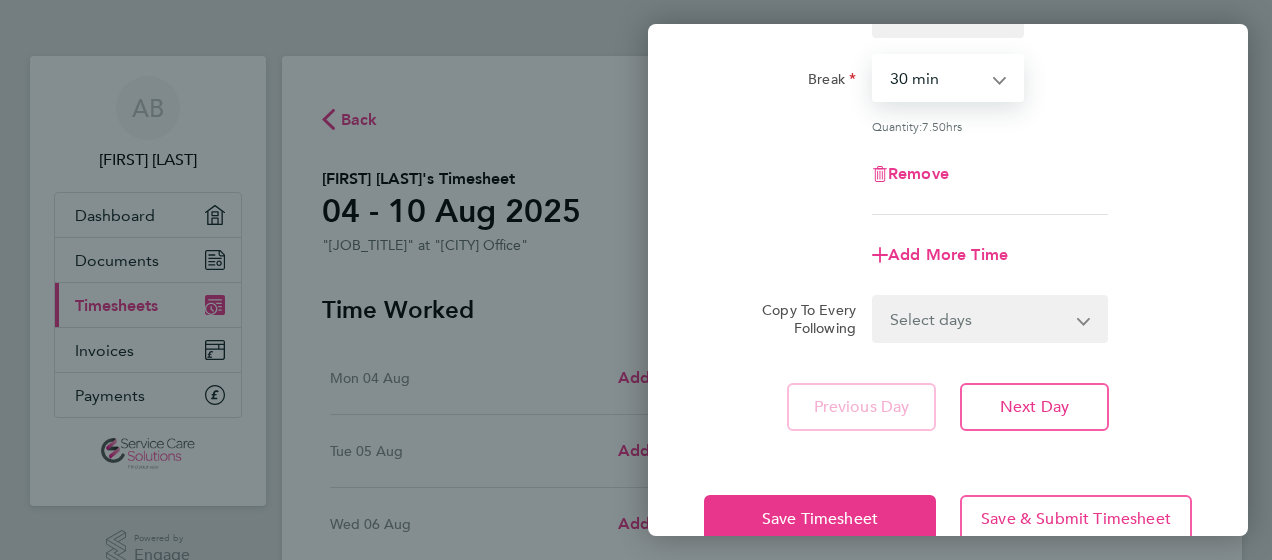 scroll, scrollTop: 343, scrollLeft: 0, axis: vertical 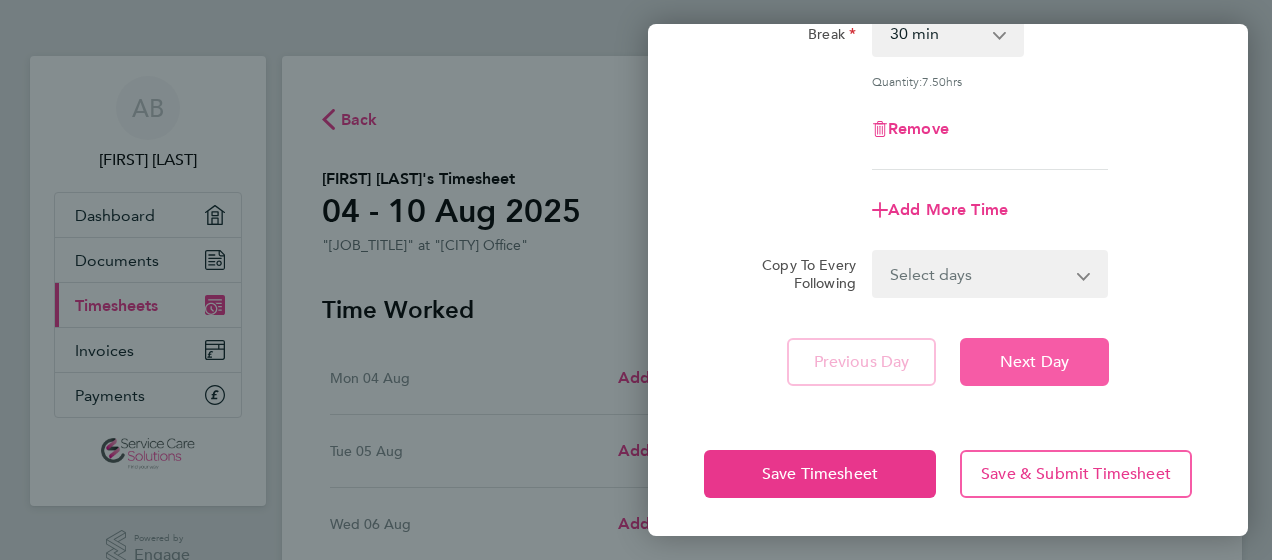 click on "Next Day" 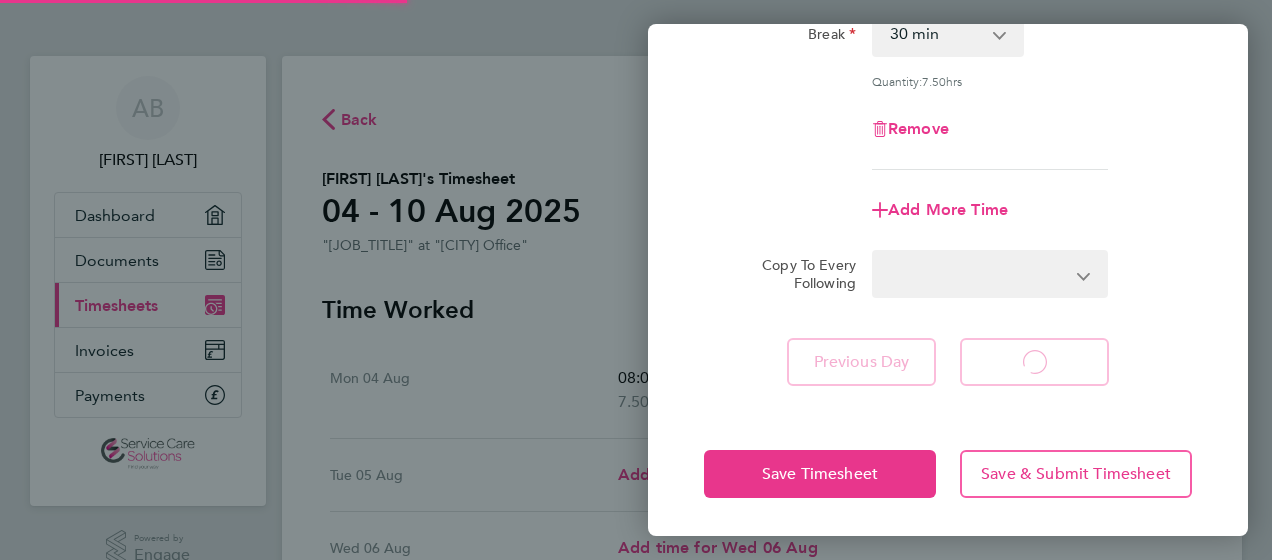 scroll, scrollTop: 0, scrollLeft: 0, axis: both 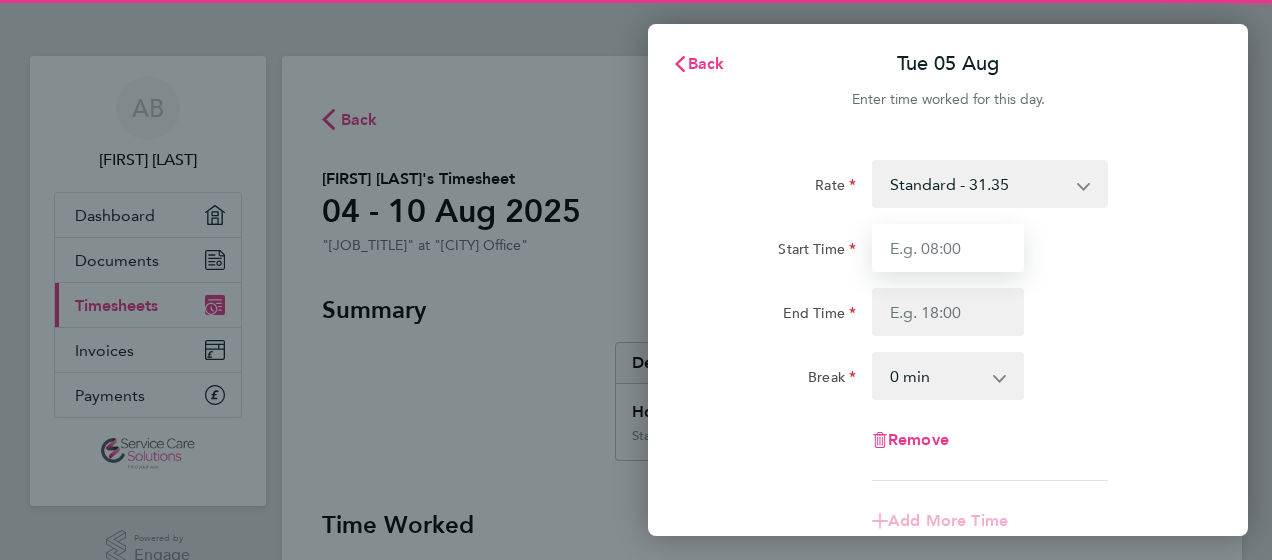 click on "Start Time" at bounding box center (948, 248) 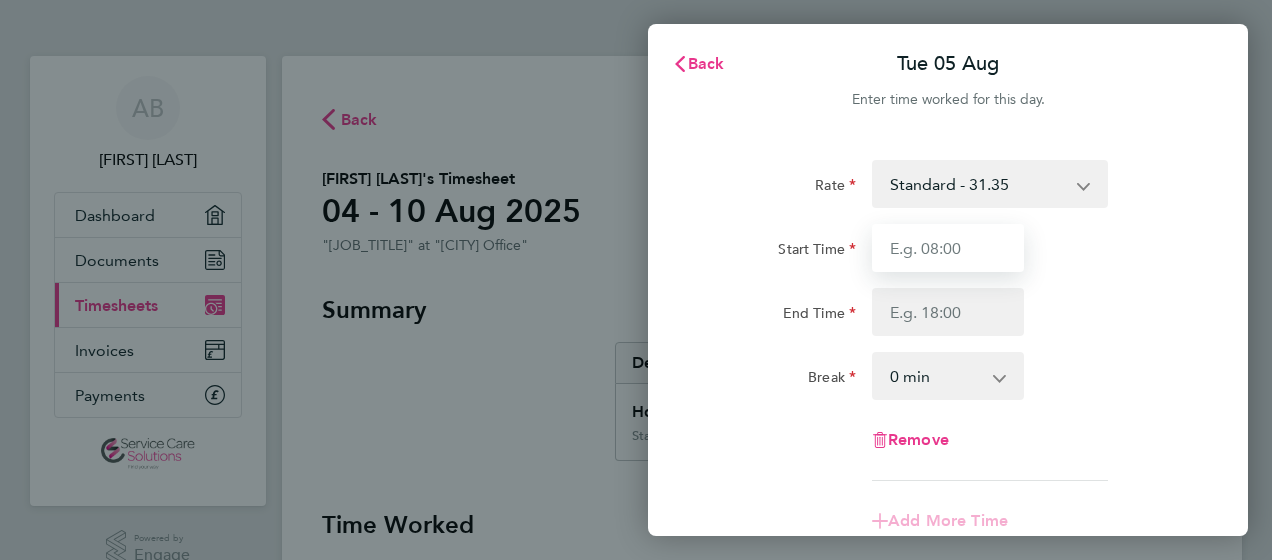 type on "08:00" 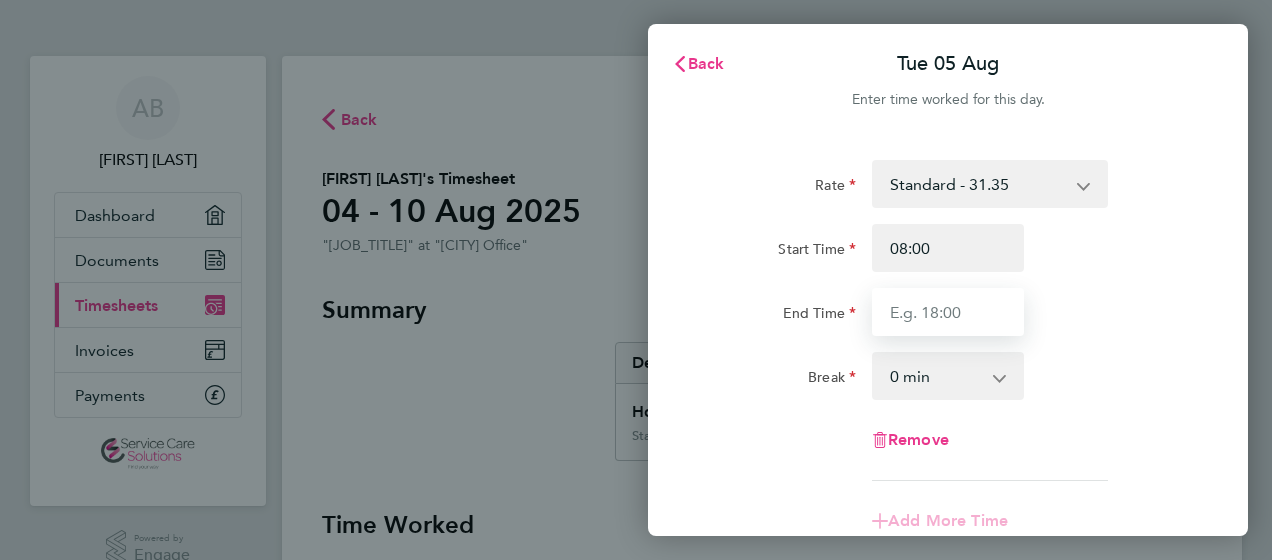 type on "16:00" 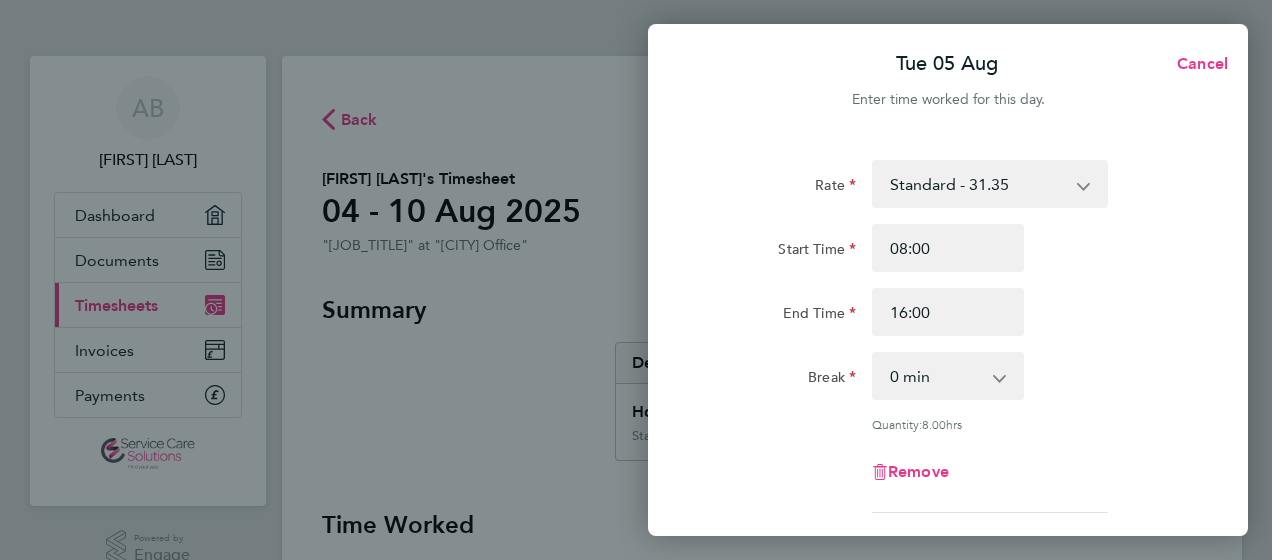click on "0 min   15 min   30 min   45 min   60 min   75 min   90 min" at bounding box center [936, 376] 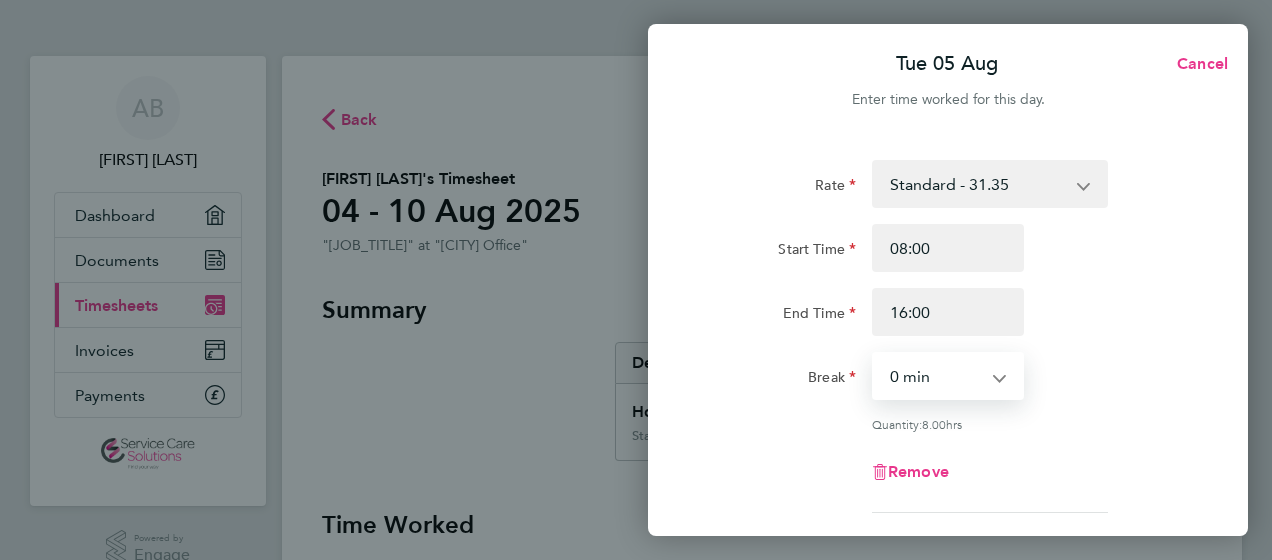 select on "30" 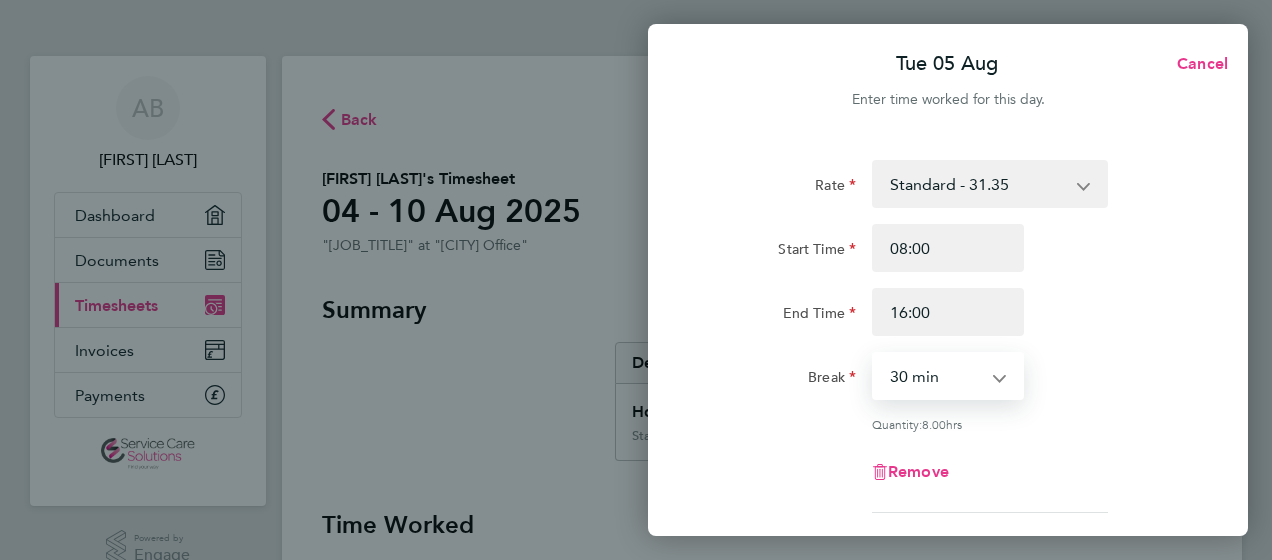 click on "0 min   15 min   30 min   45 min   60 min   75 min   90 min" at bounding box center [936, 376] 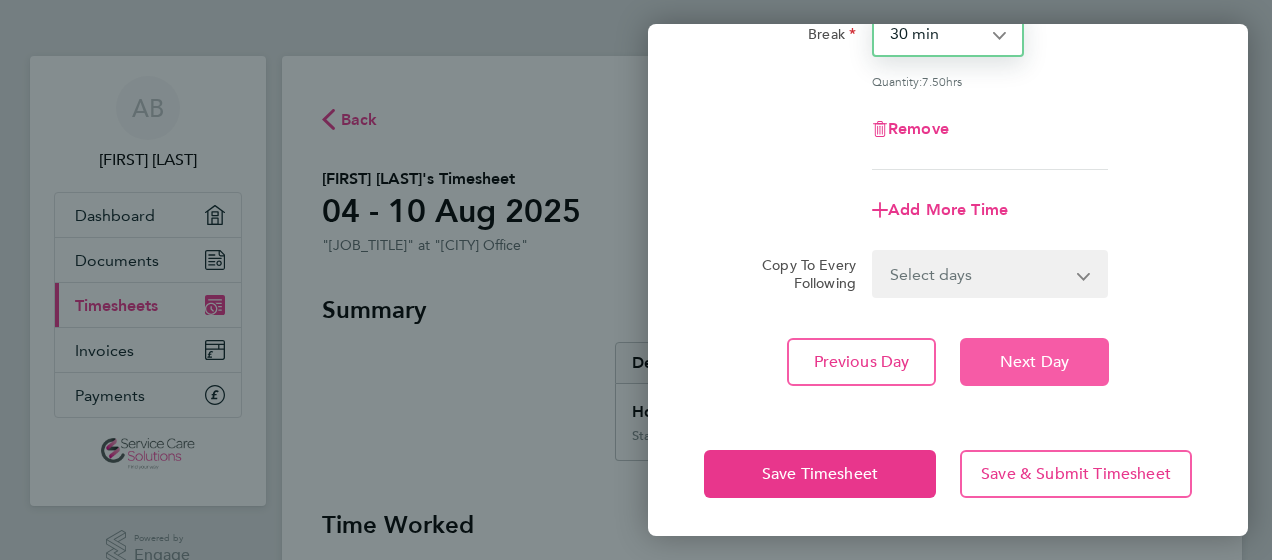 click on "Next Day" 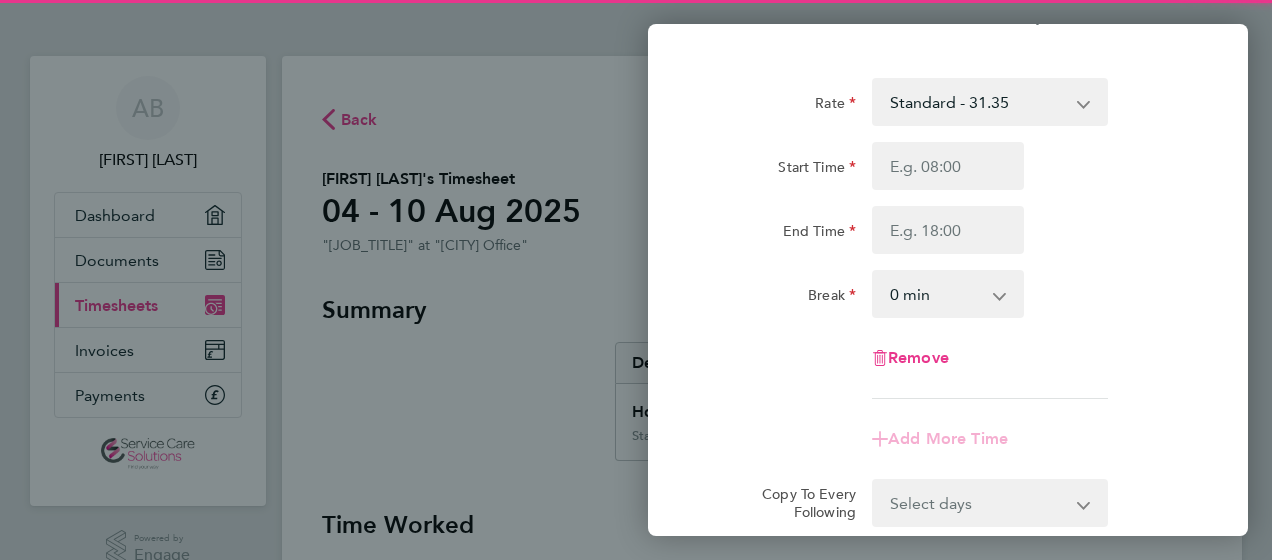 scroll, scrollTop: 12, scrollLeft: 0, axis: vertical 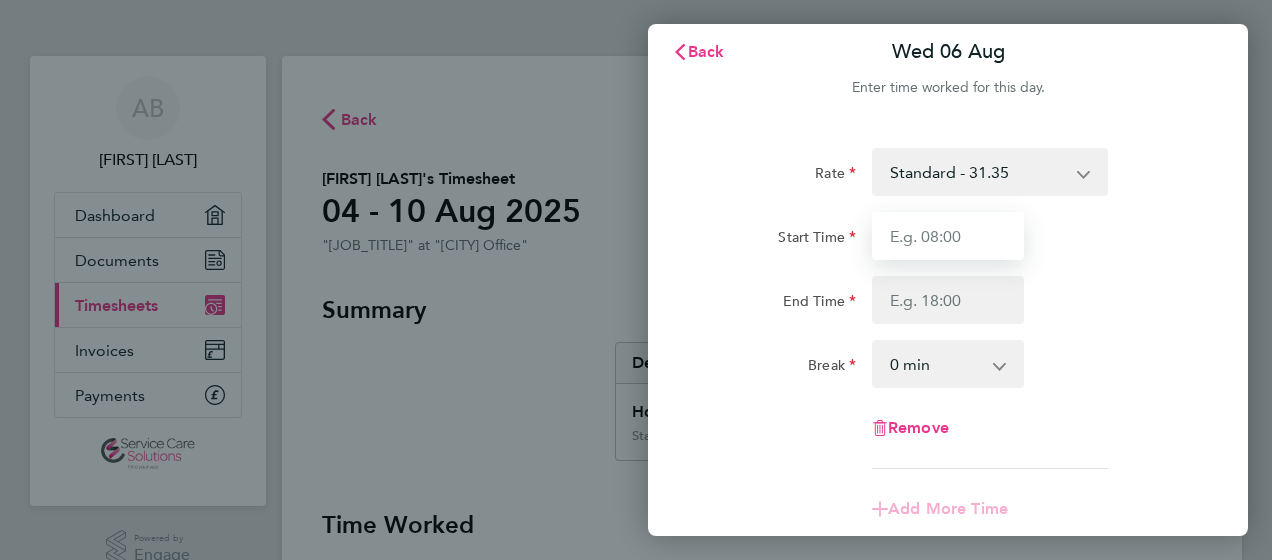 click on "Start Time" at bounding box center [948, 236] 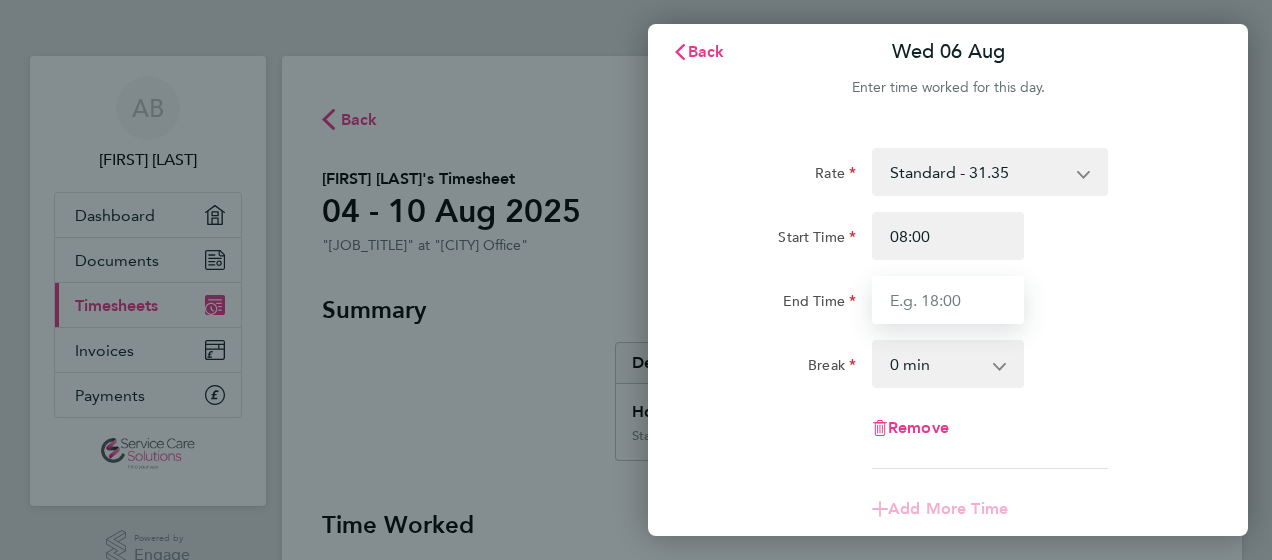 type on "16:00" 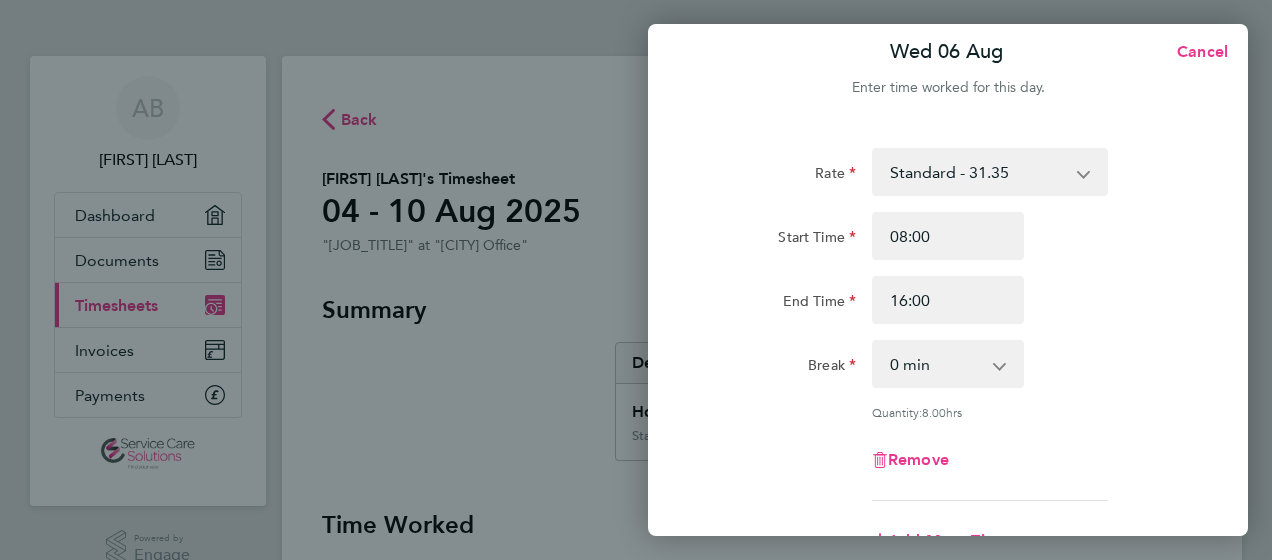 click on "0 min   15 min   30 min   45 min   60 min   75 min   90 min" at bounding box center (936, 364) 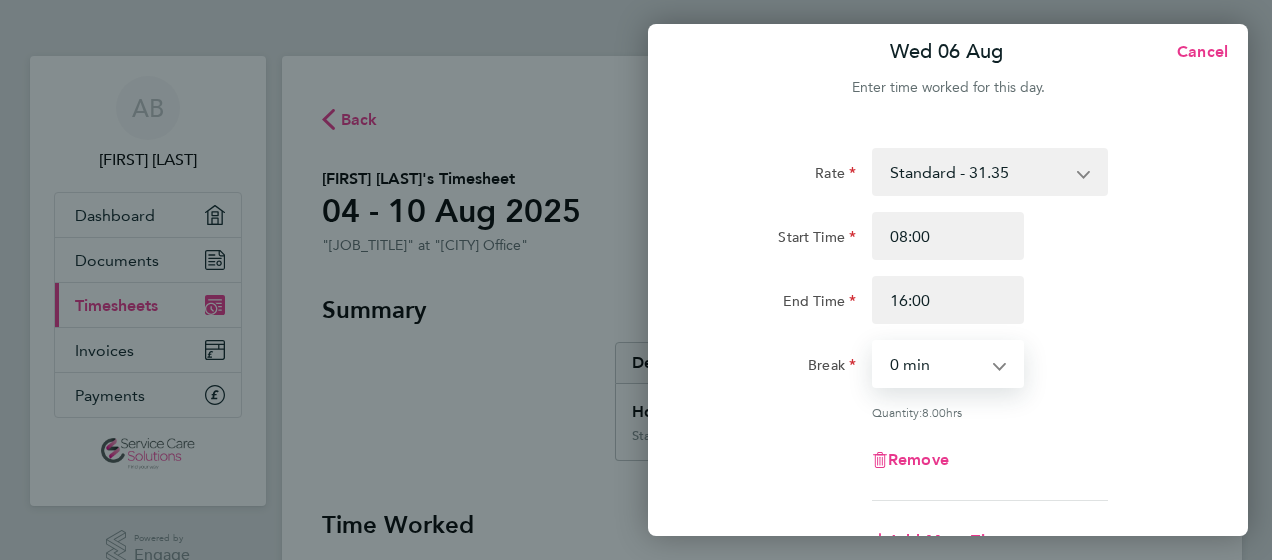 select on "30" 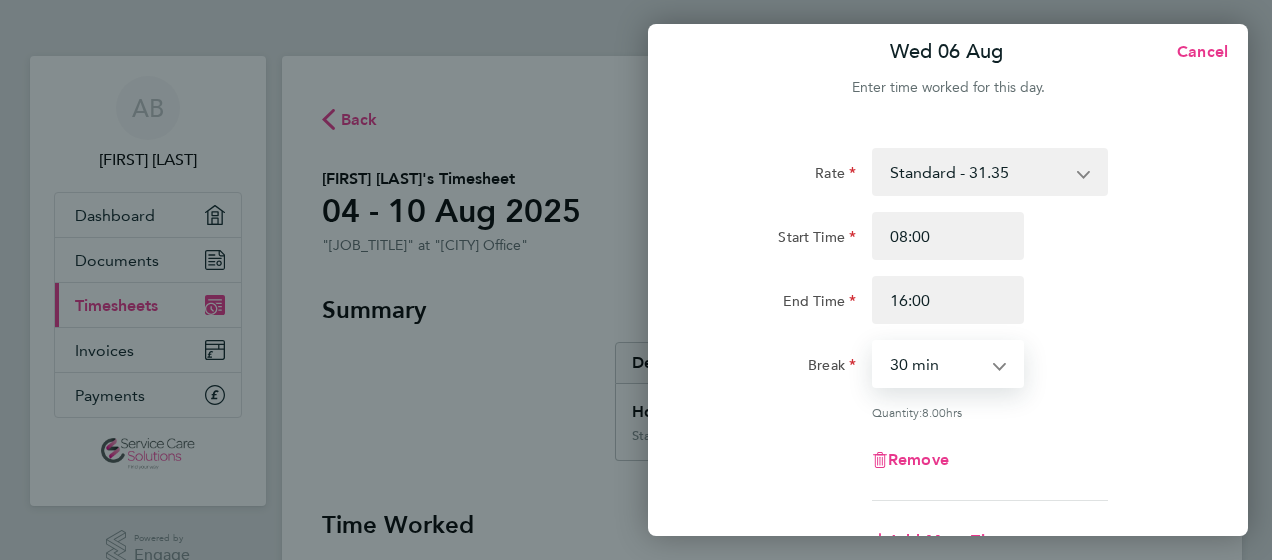 click on "0 min   15 min   30 min   45 min   60 min   75 min   90 min" at bounding box center (936, 364) 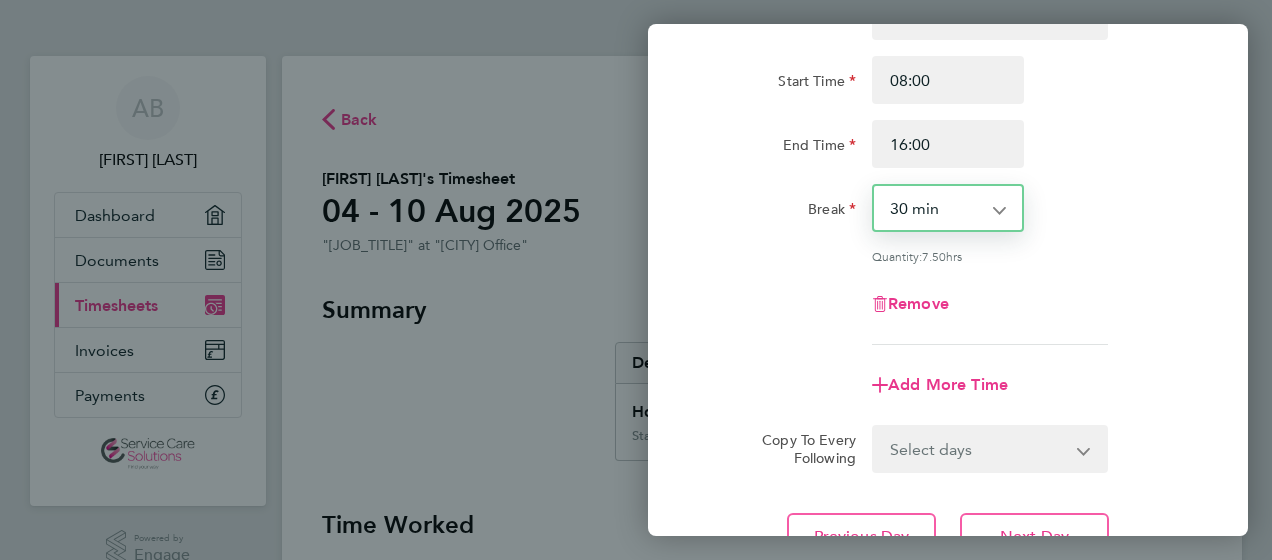scroll, scrollTop: 343, scrollLeft: 0, axis: vertical 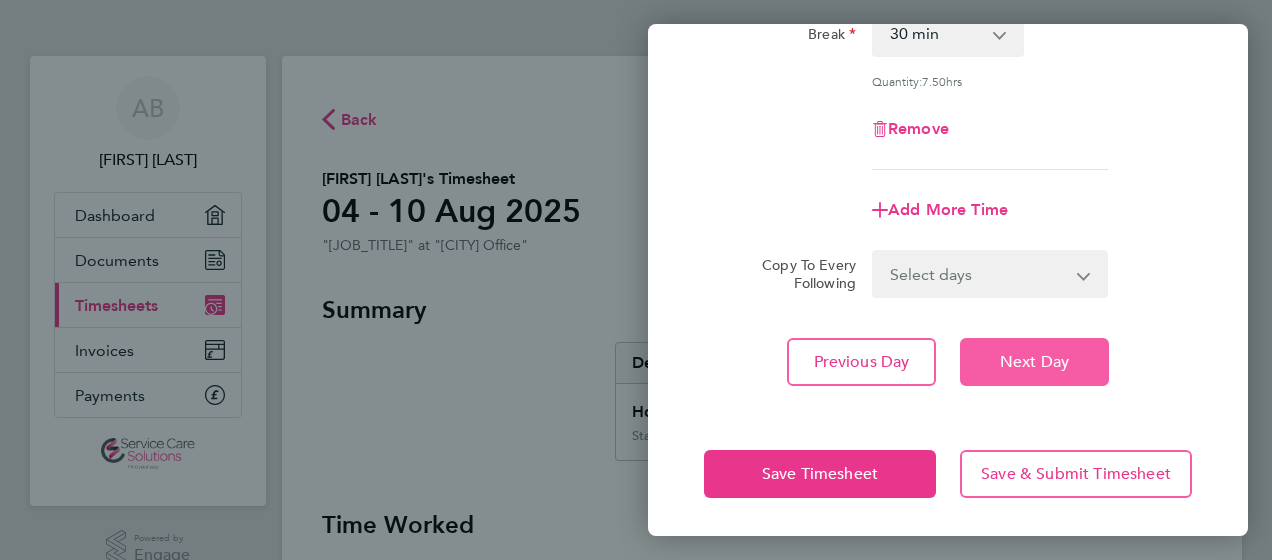 click on "Next Day" 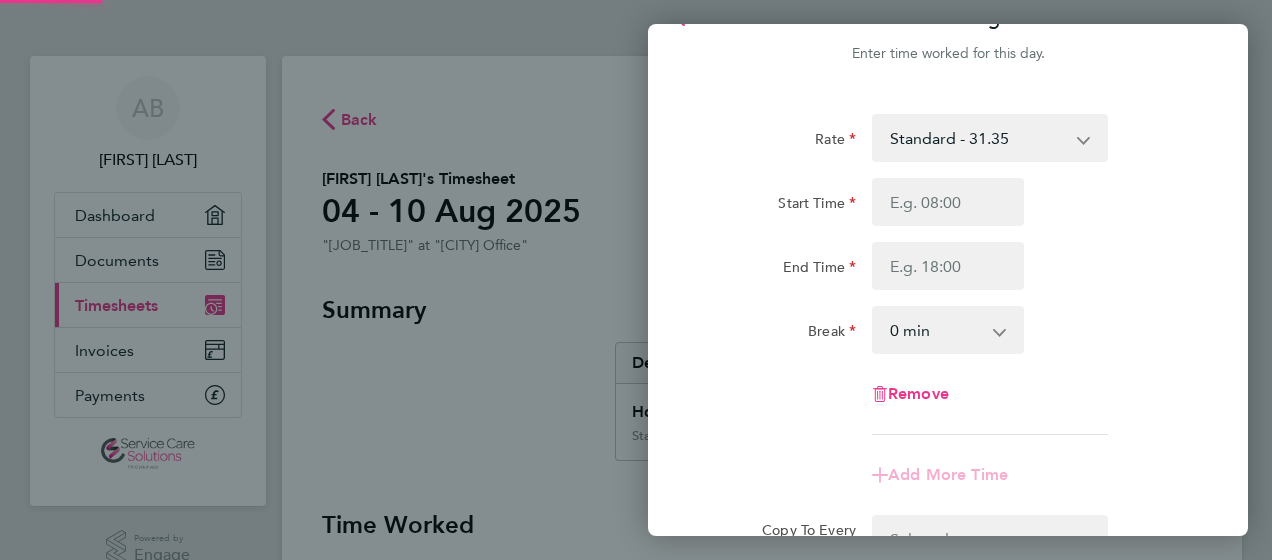 scroll, scrollTop: 0, scrollLeft: 0, axis: both 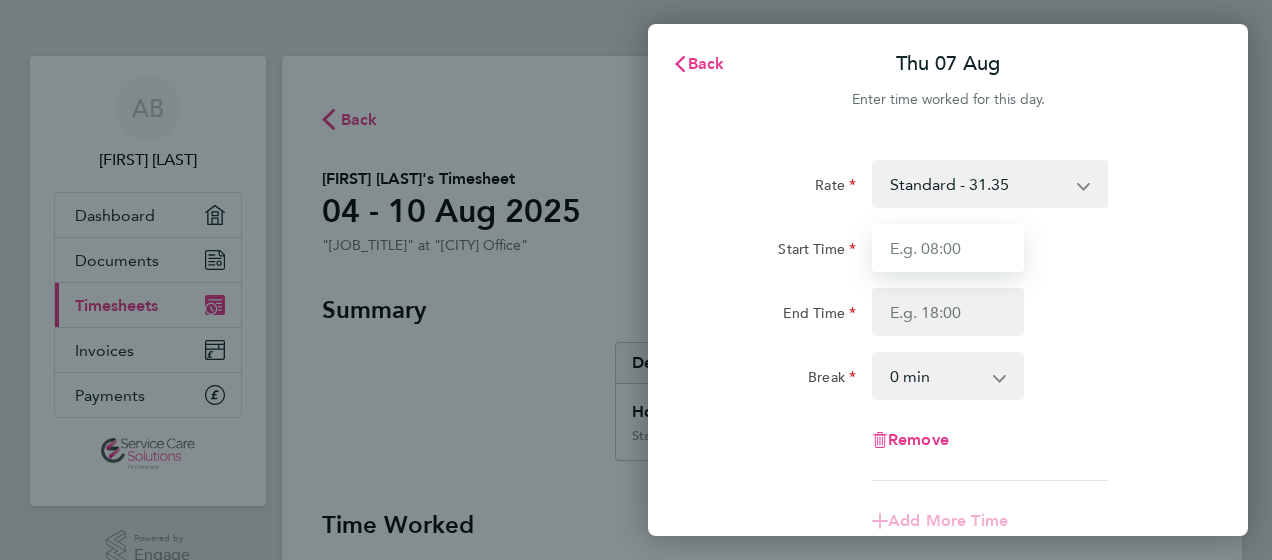 click on "Start Time" at bounding box center [948, 248] 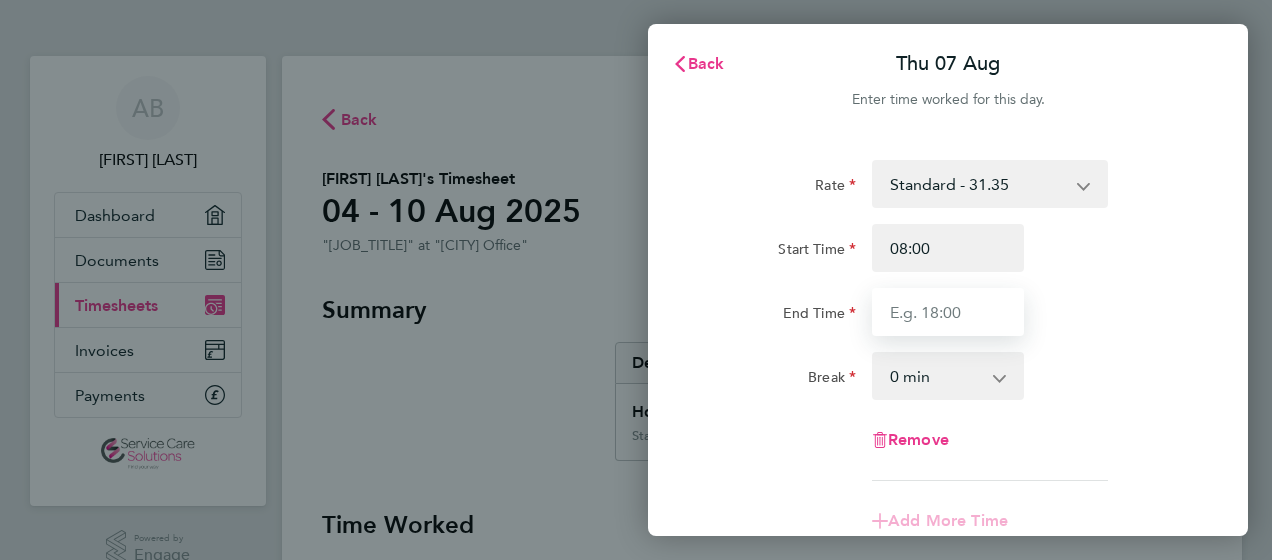 type on "16:00" 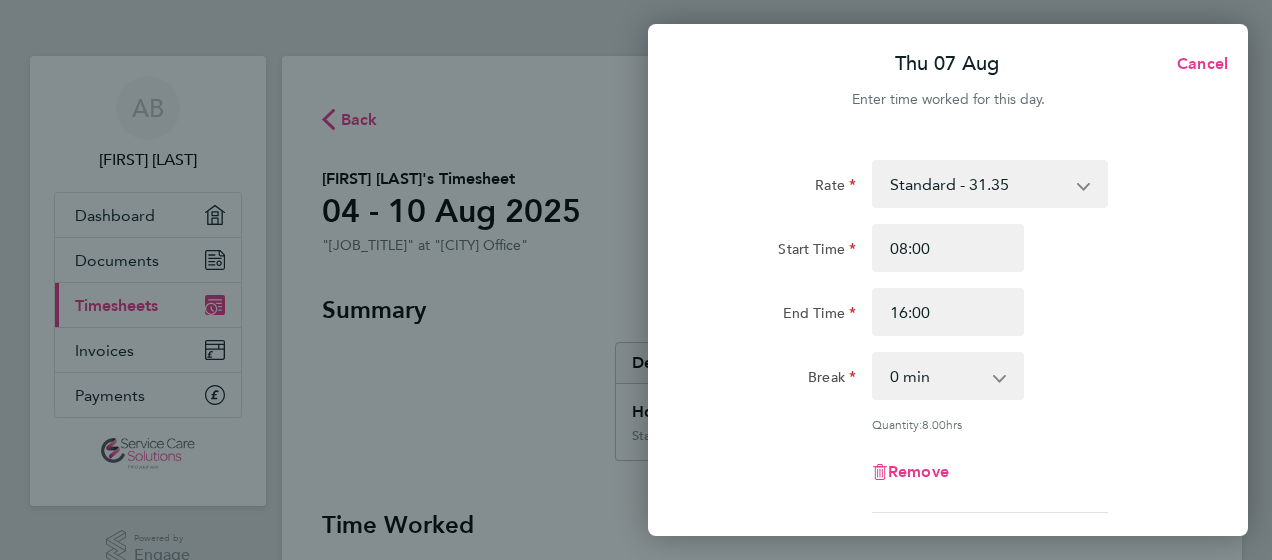 click on "0 min   15 min   30 min   45 min   60 min   75 min   90 min" at bounding box center [936, 376] 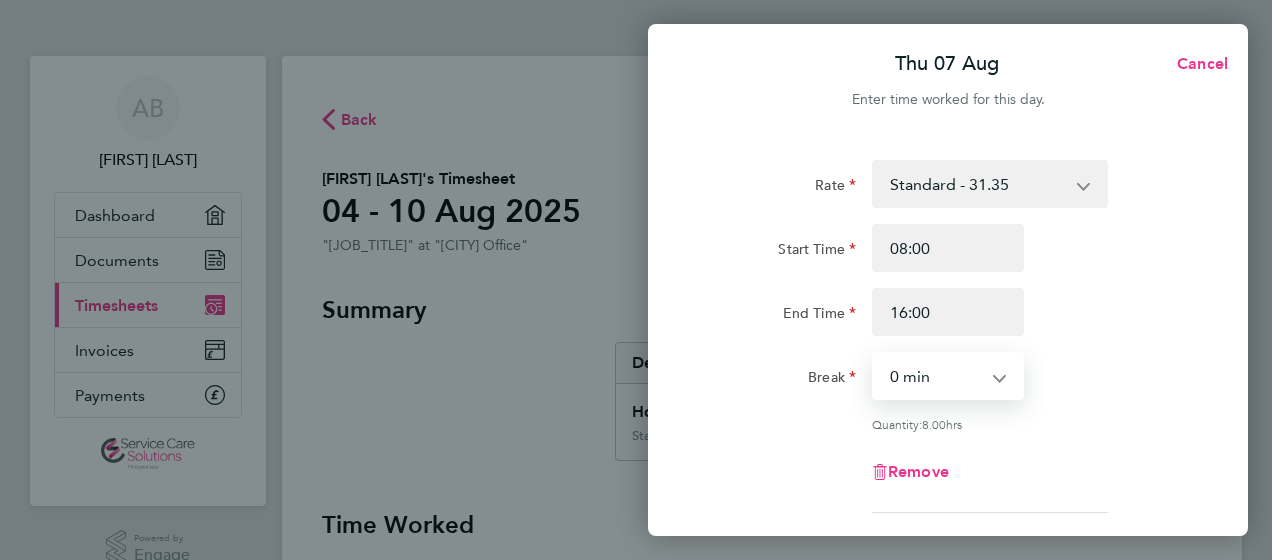 select on "30" 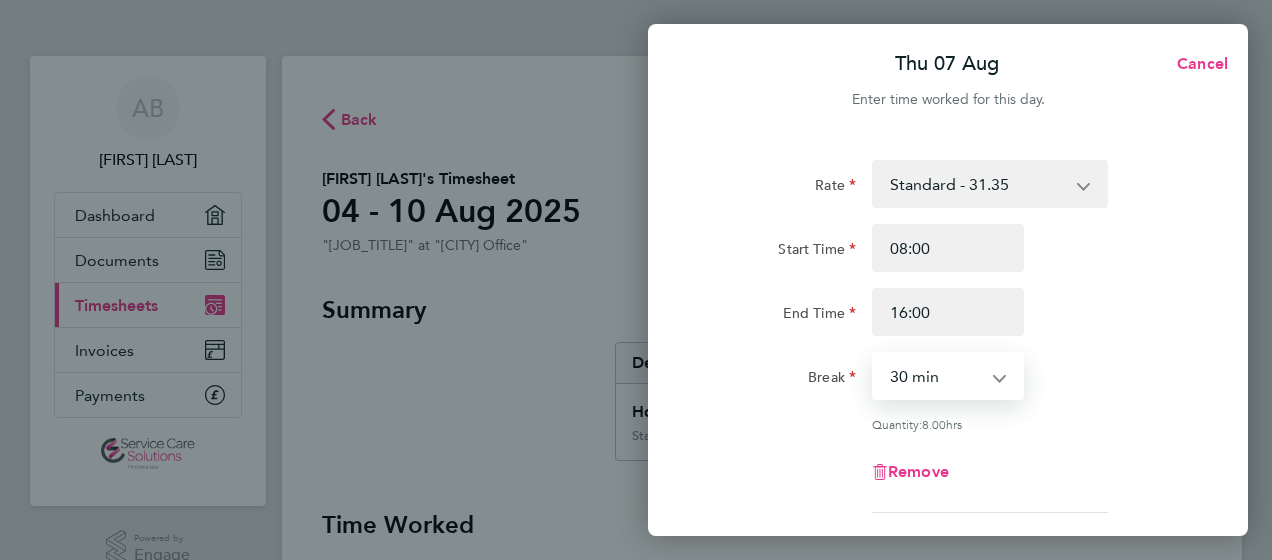 click on "0 min   15 min   30 min   45 min   60 min   75 min   90 min" at bounding box center (936, 376) 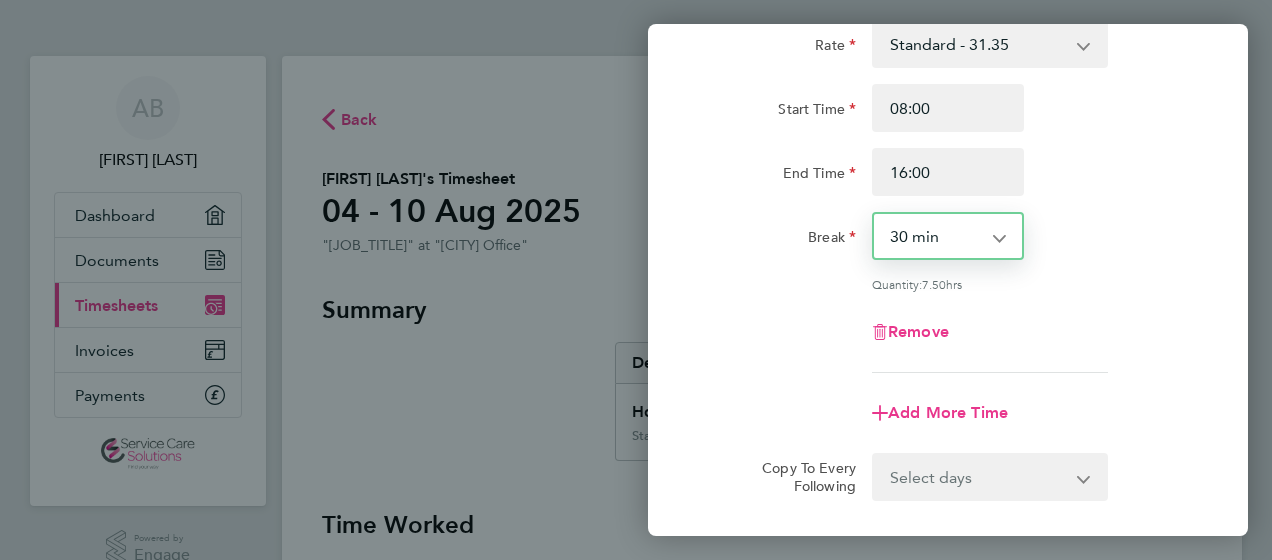 scroll, scrollTop: 300, scrollLeft: 0, axis: vertical 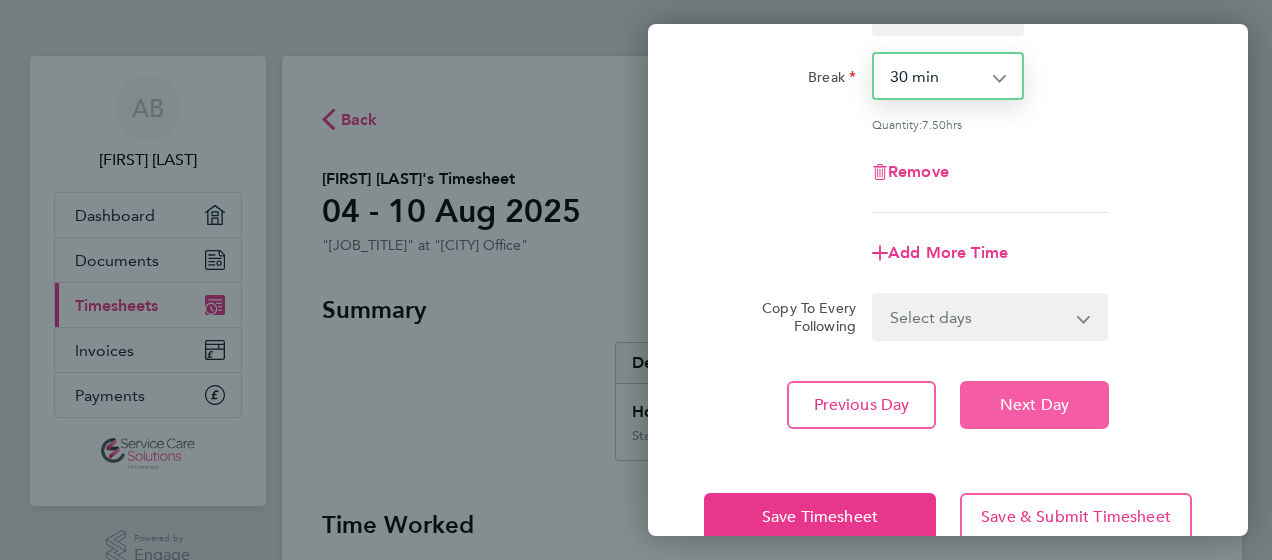 click on "Next Day" 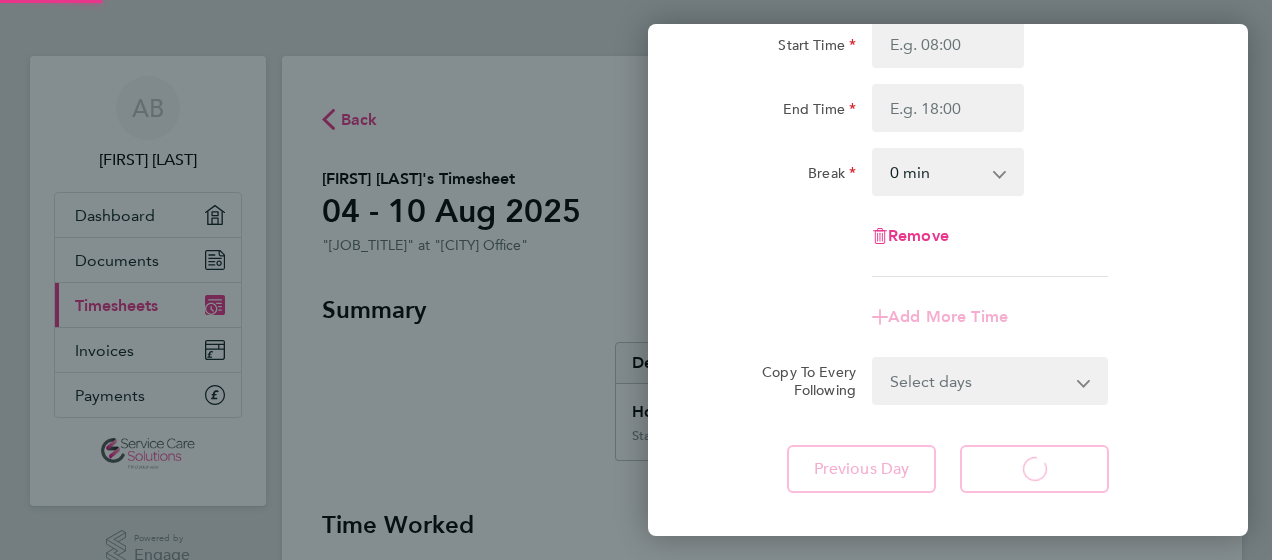 scroll, scrollTop: 0, scrollLeft: 0, axis: both 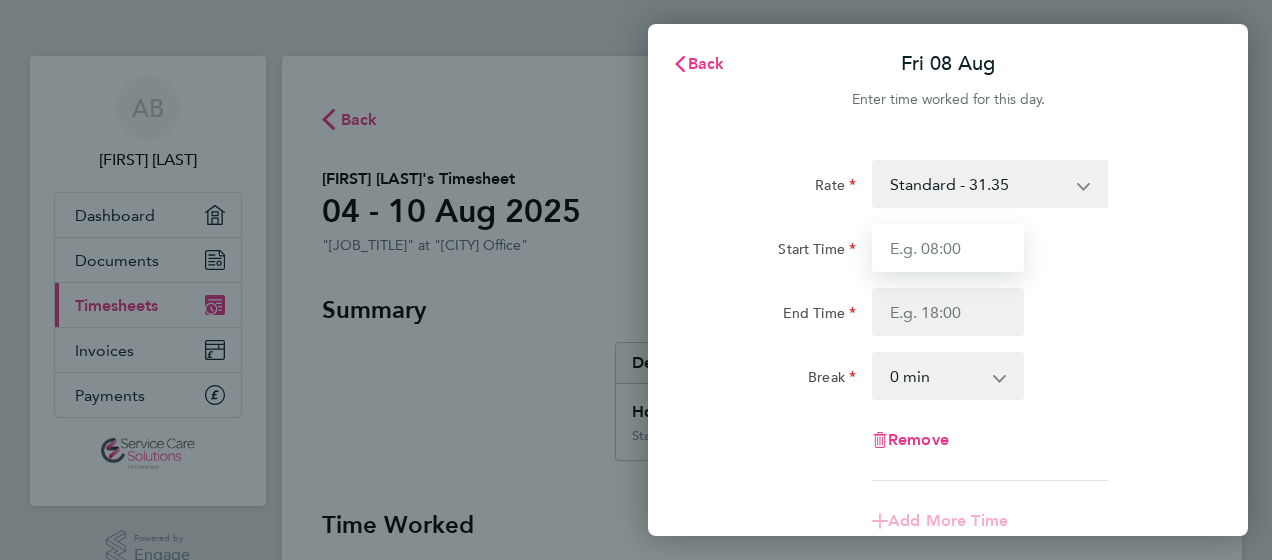 click on "Start Time" at bounding box center [948, 248] 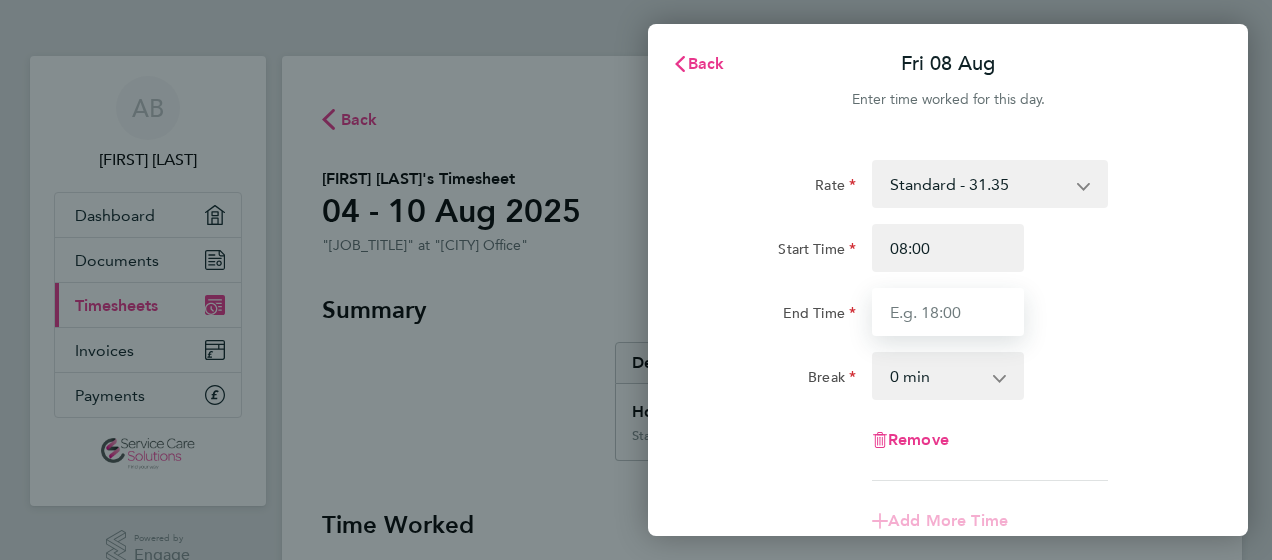 type on "16:00" 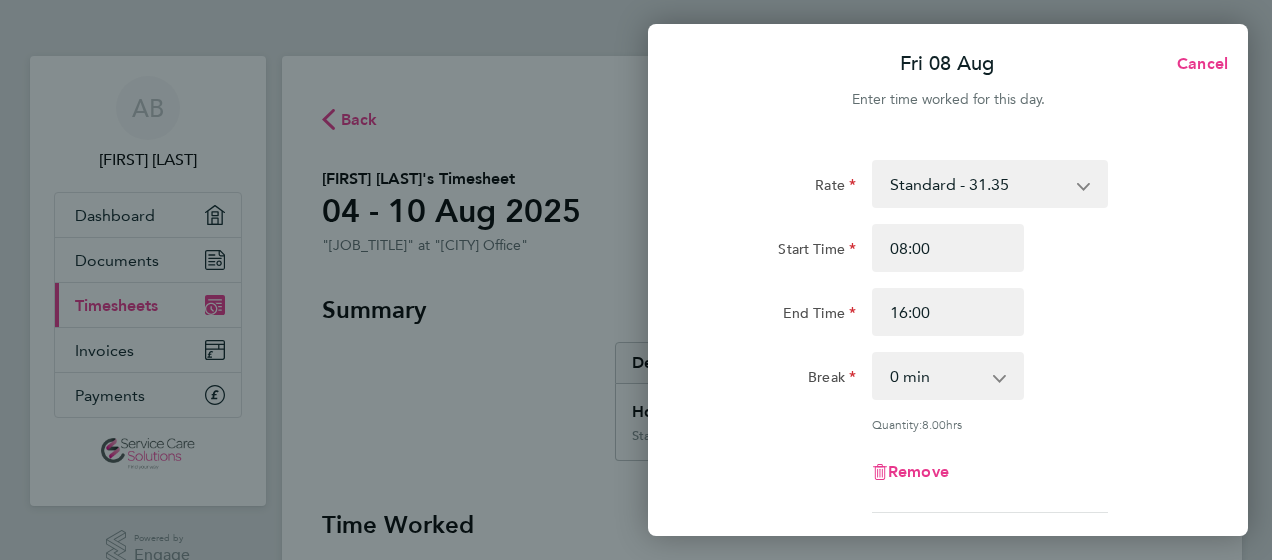 click on "0 min   15 min   30 min   45 min   60 min   75 min   90 min" at bounding box center (936, 376) 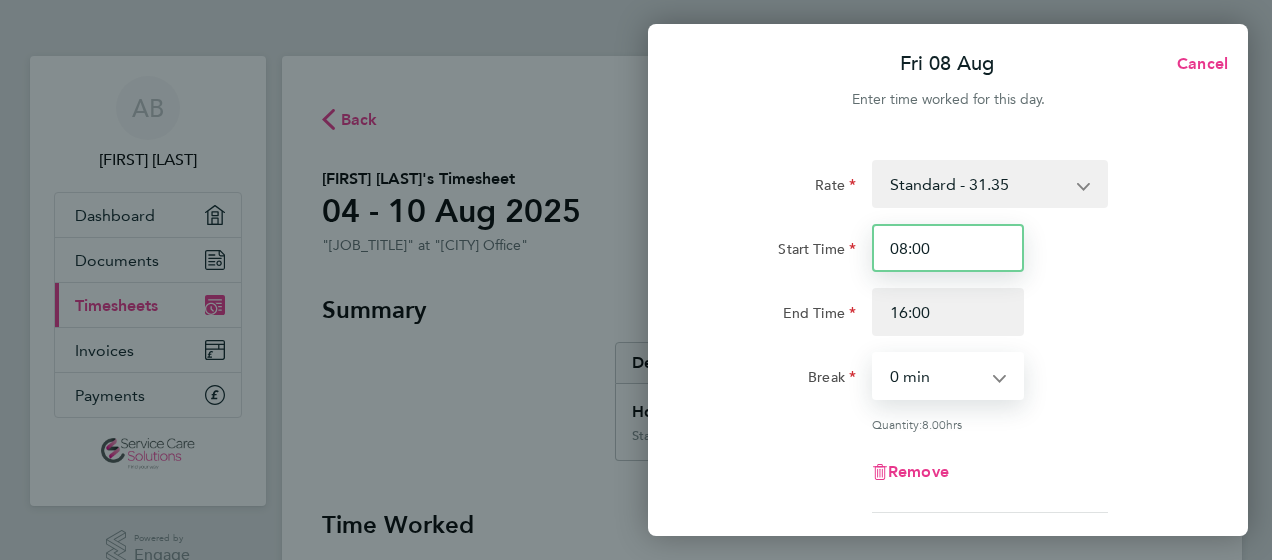 click on "08:00" at bounding box center [948, 248] 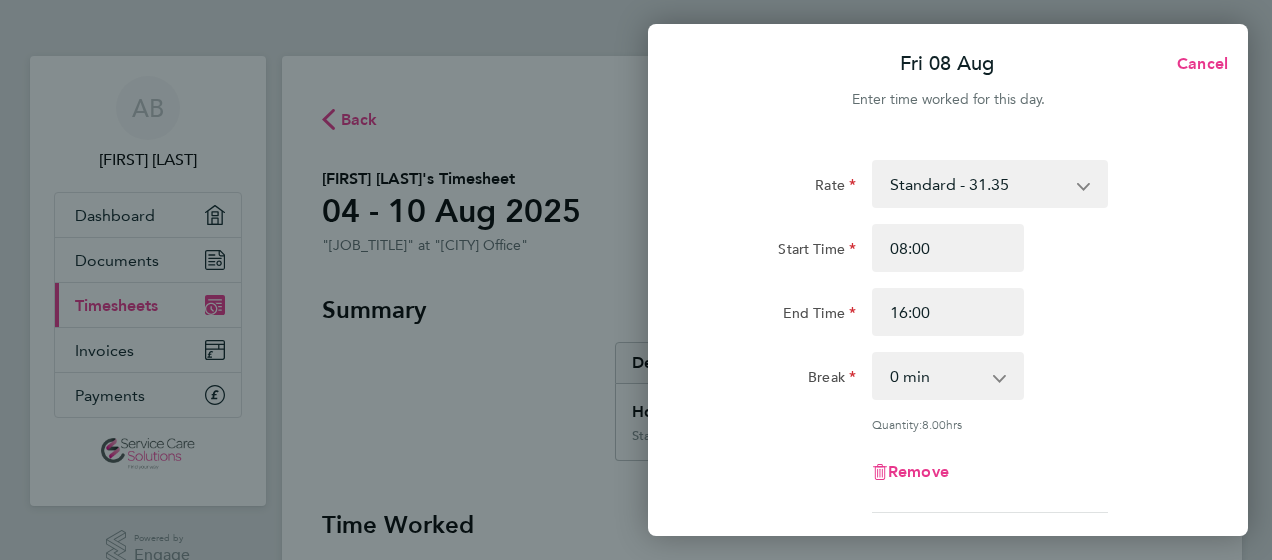 click on "0 min   15 min   30 min   45 min   60 min   75 min   90 min" at bounding box center [936, 376] 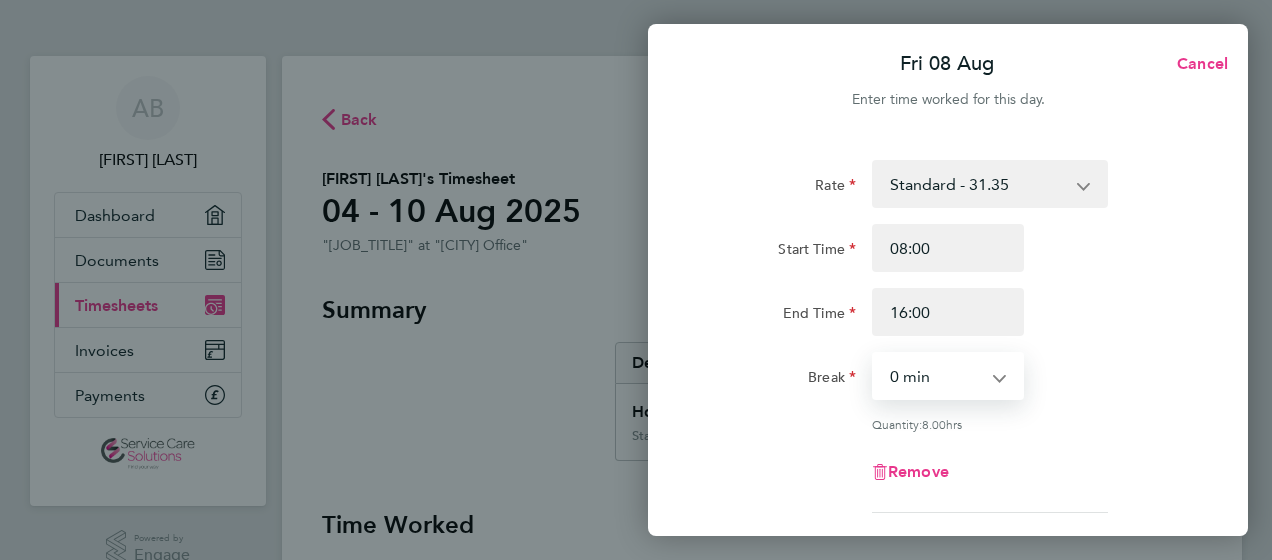 select on "30" 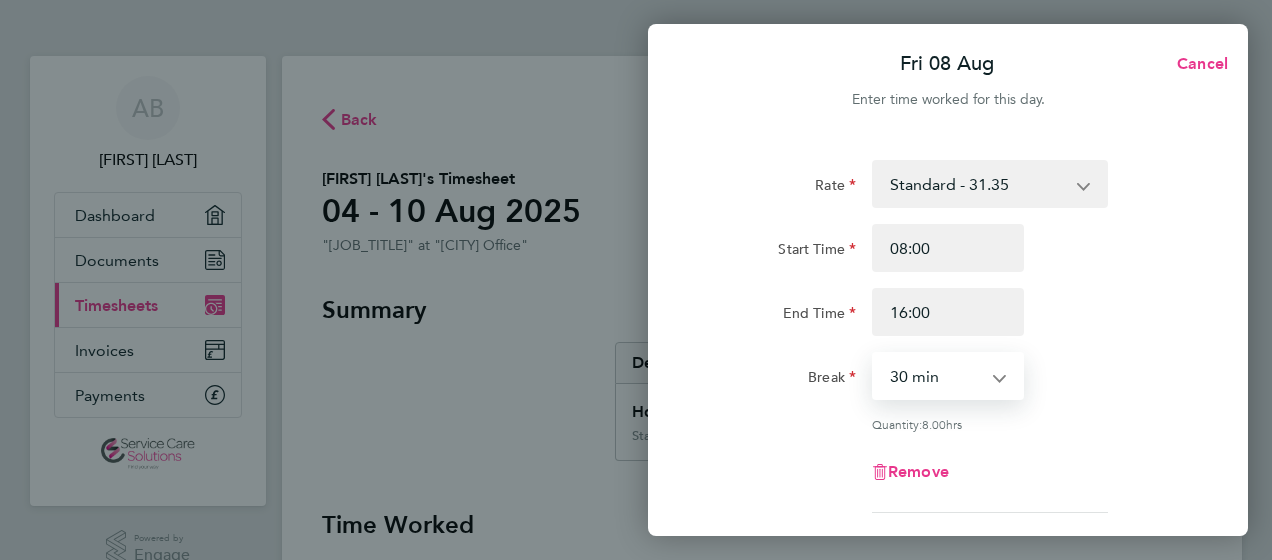 click on "0 min   15 min   30 min   45 min   60 min   75 min   90 min" at bounding box center (936, 376) 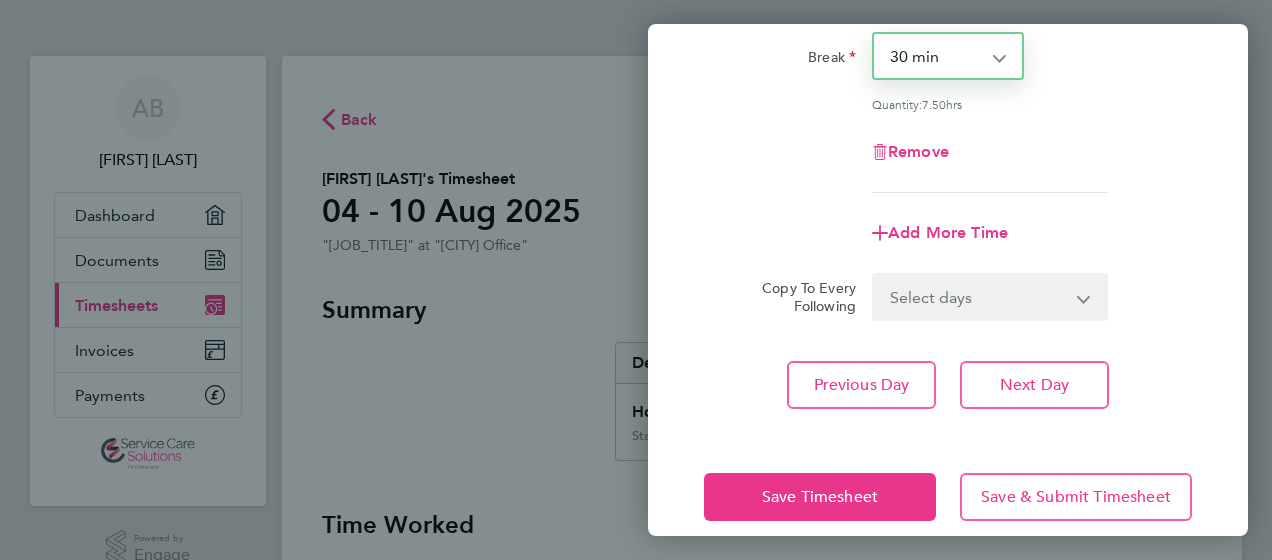 scroll, scrollTop: 343, scrollLeft: 0, axis: vertical 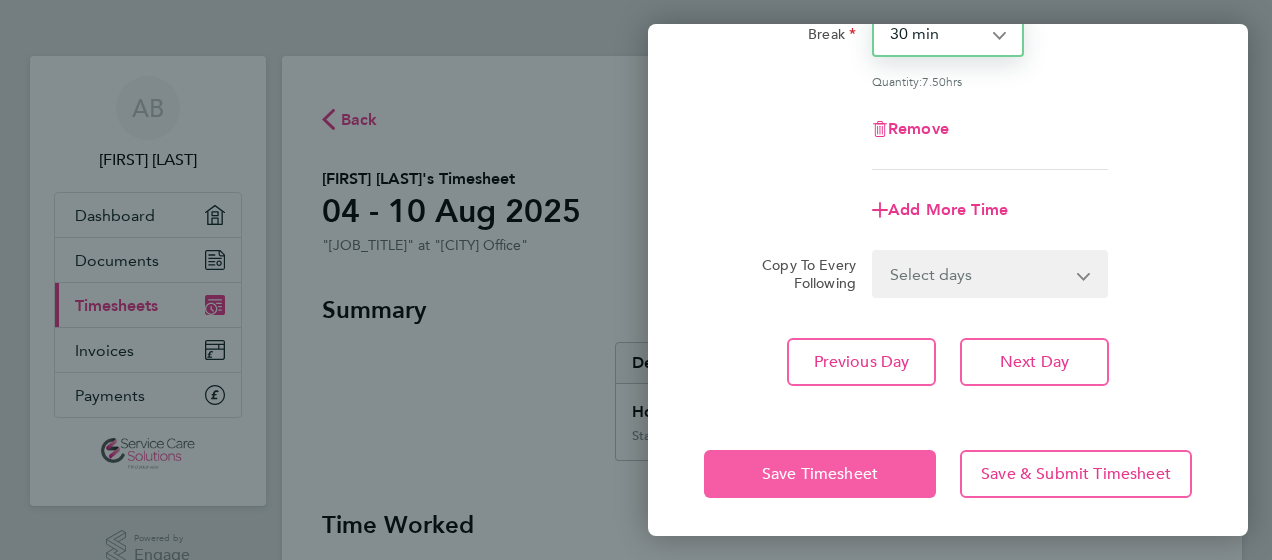 click on "Save Timesheet" 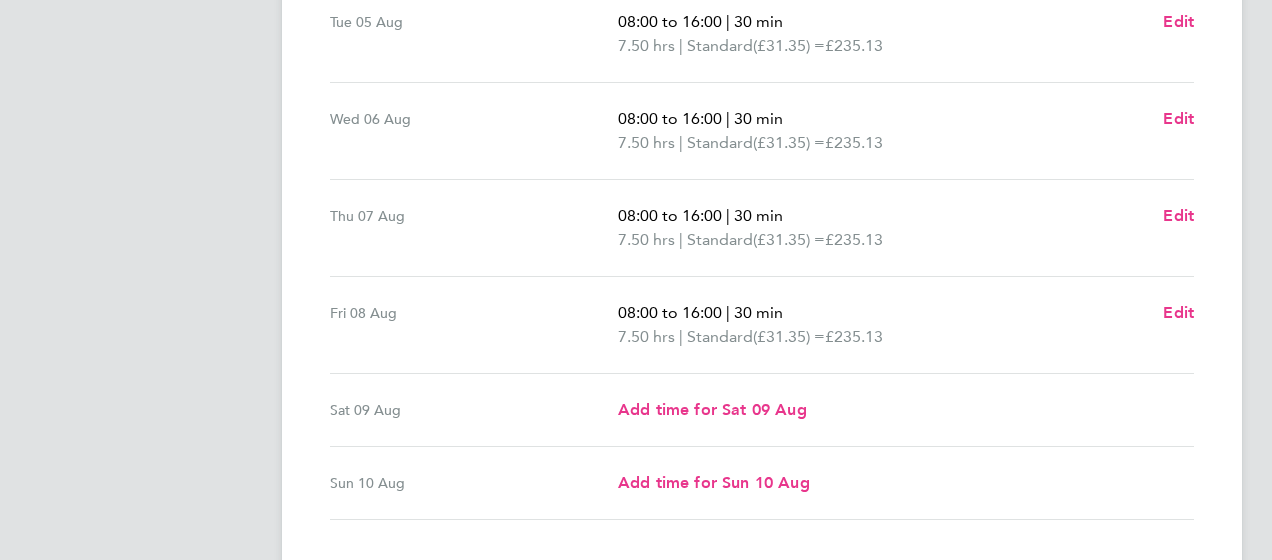 scroll, scrollTop: 700, scrollLeft: 0, axis: vertical 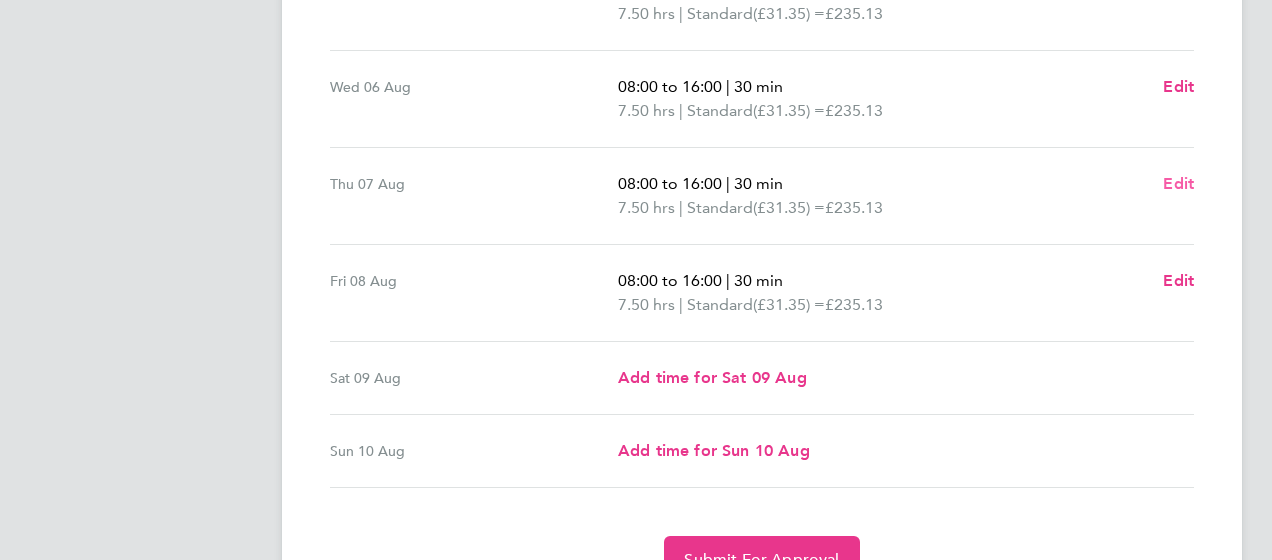click on "Edit" at bounding box center [1178, 183] 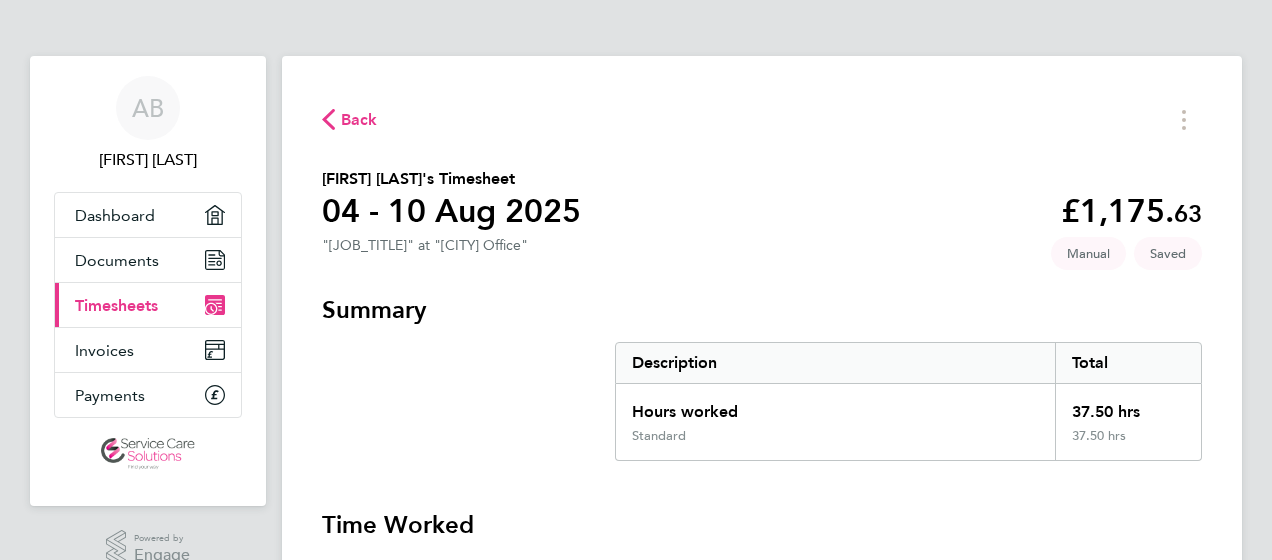 select on "30" 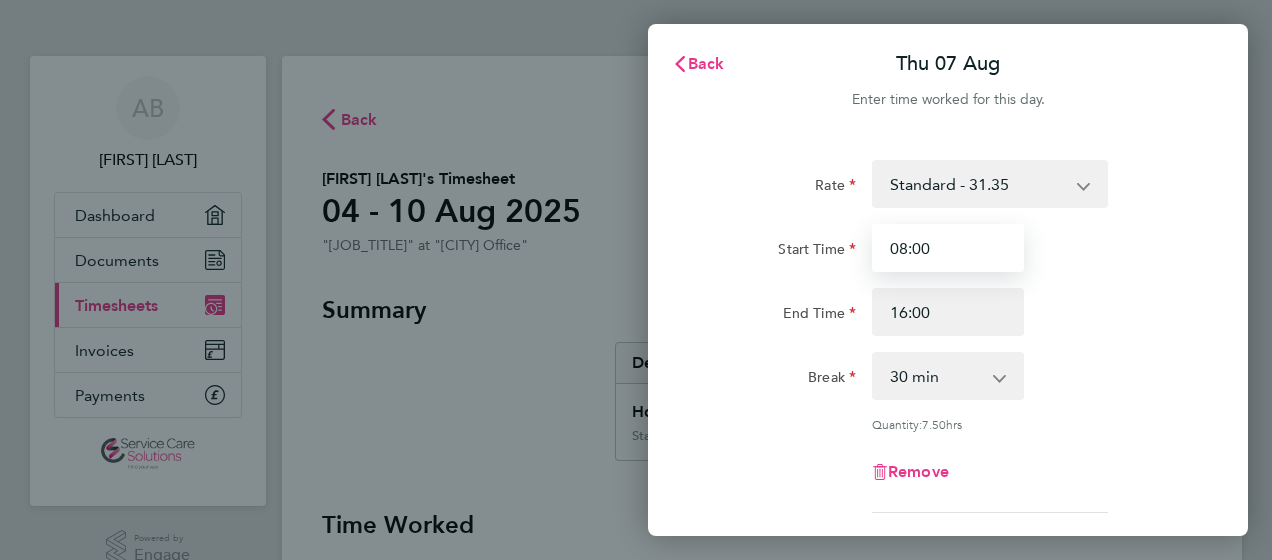 click on "08:00" at bounding box center (948, 248) 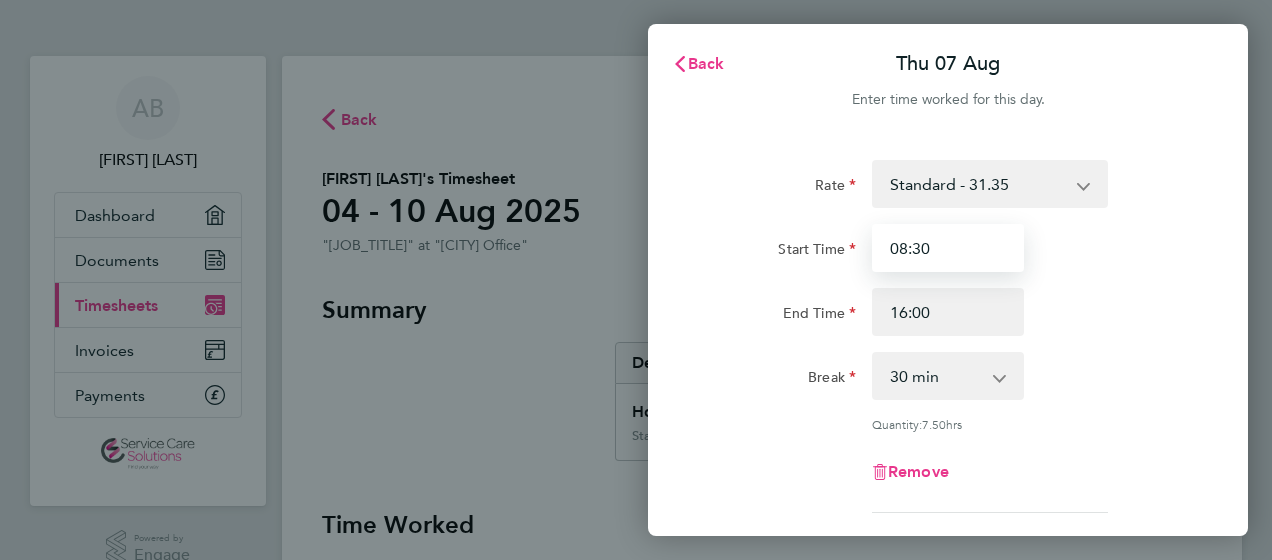 type on "08:30" 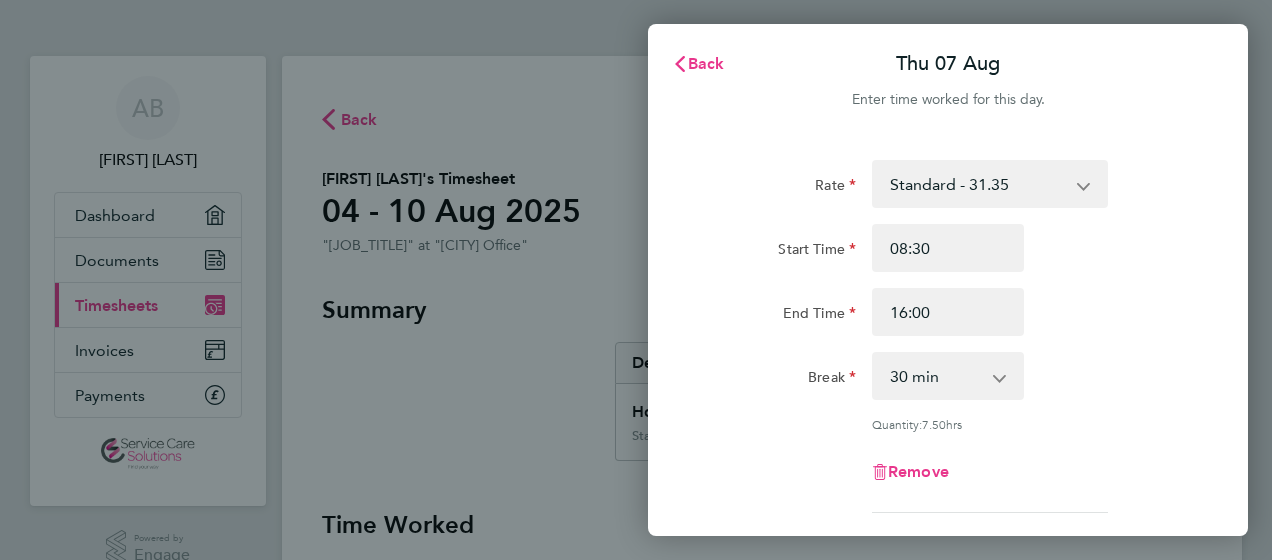 click on "Start Time" 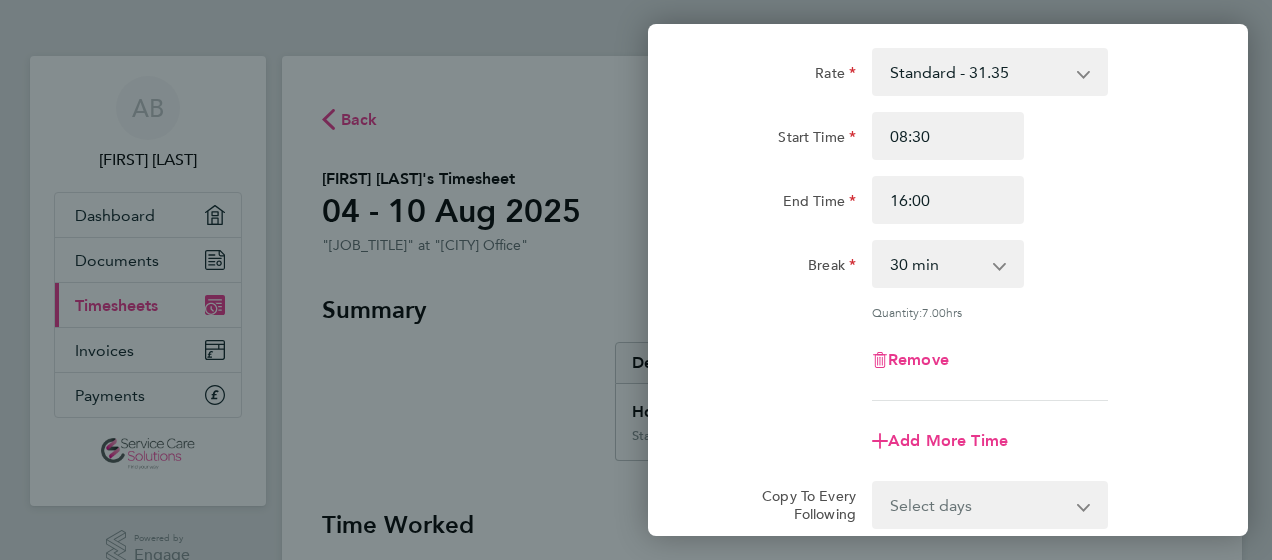 scroll, scrollTop: 343, scrollLeft: 0, axis: vertical 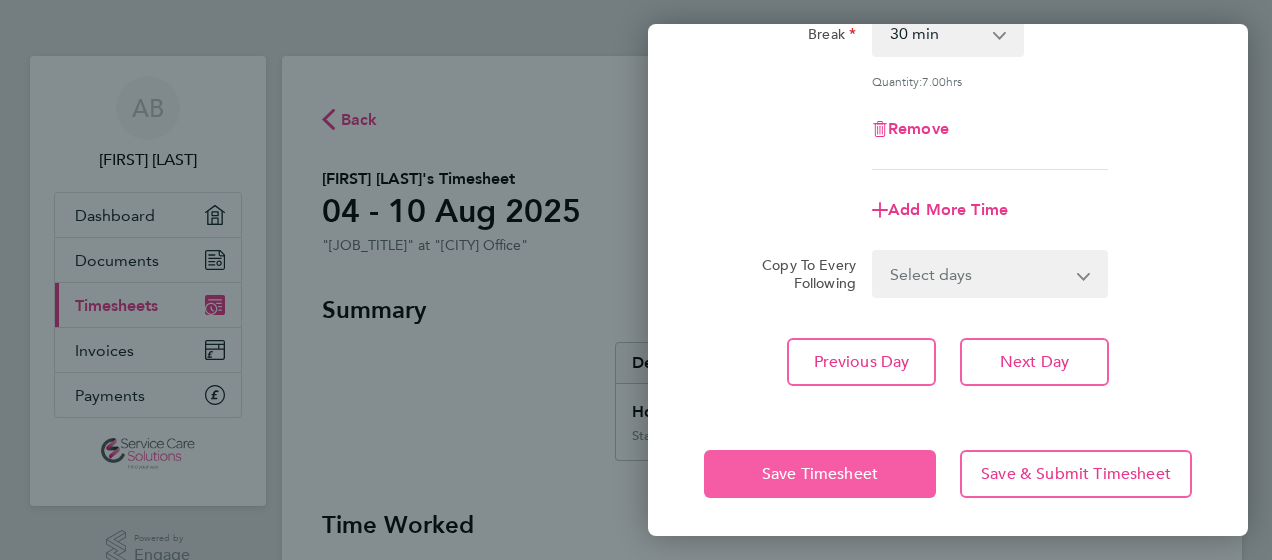 click on "Save Timesheet" 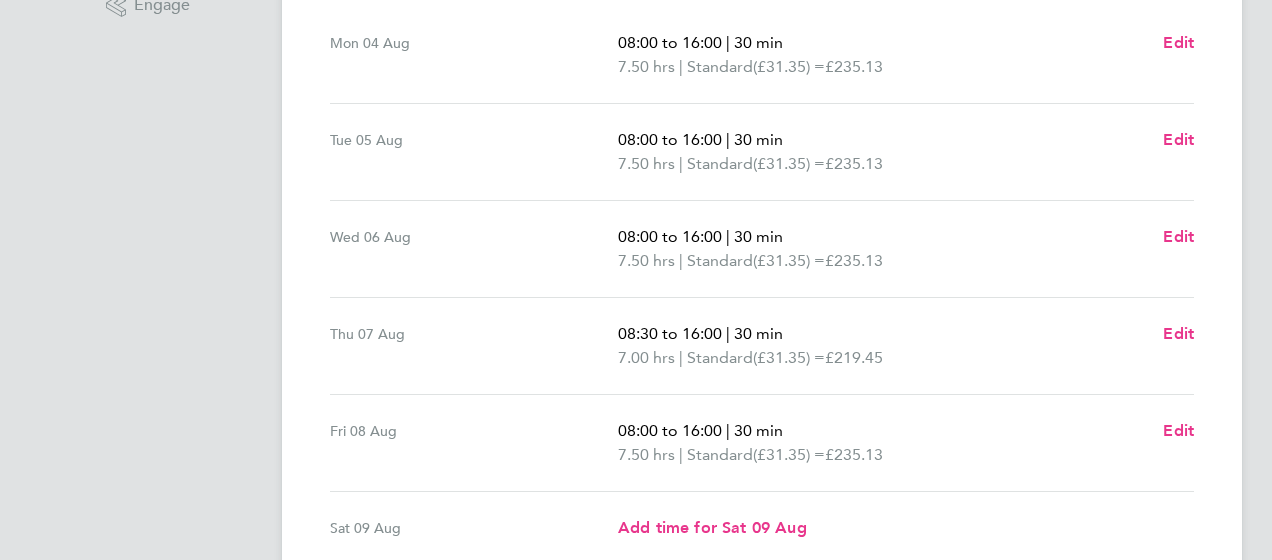 scroll, scrollTop: 600, scrollLeft: 0, axis: vertical 